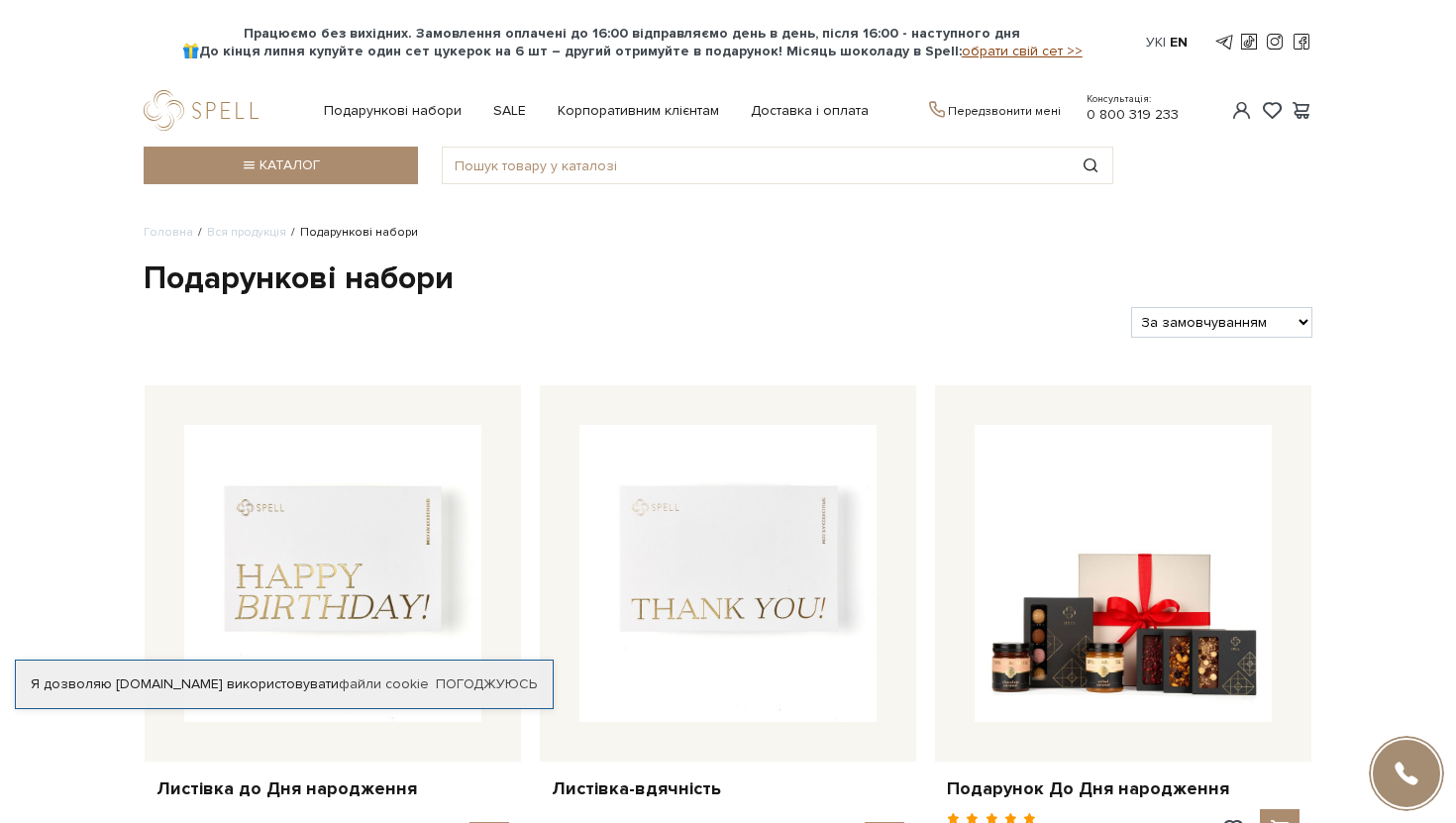 scroll, scrollTop: 0, scrollLeft: 0, axis: both 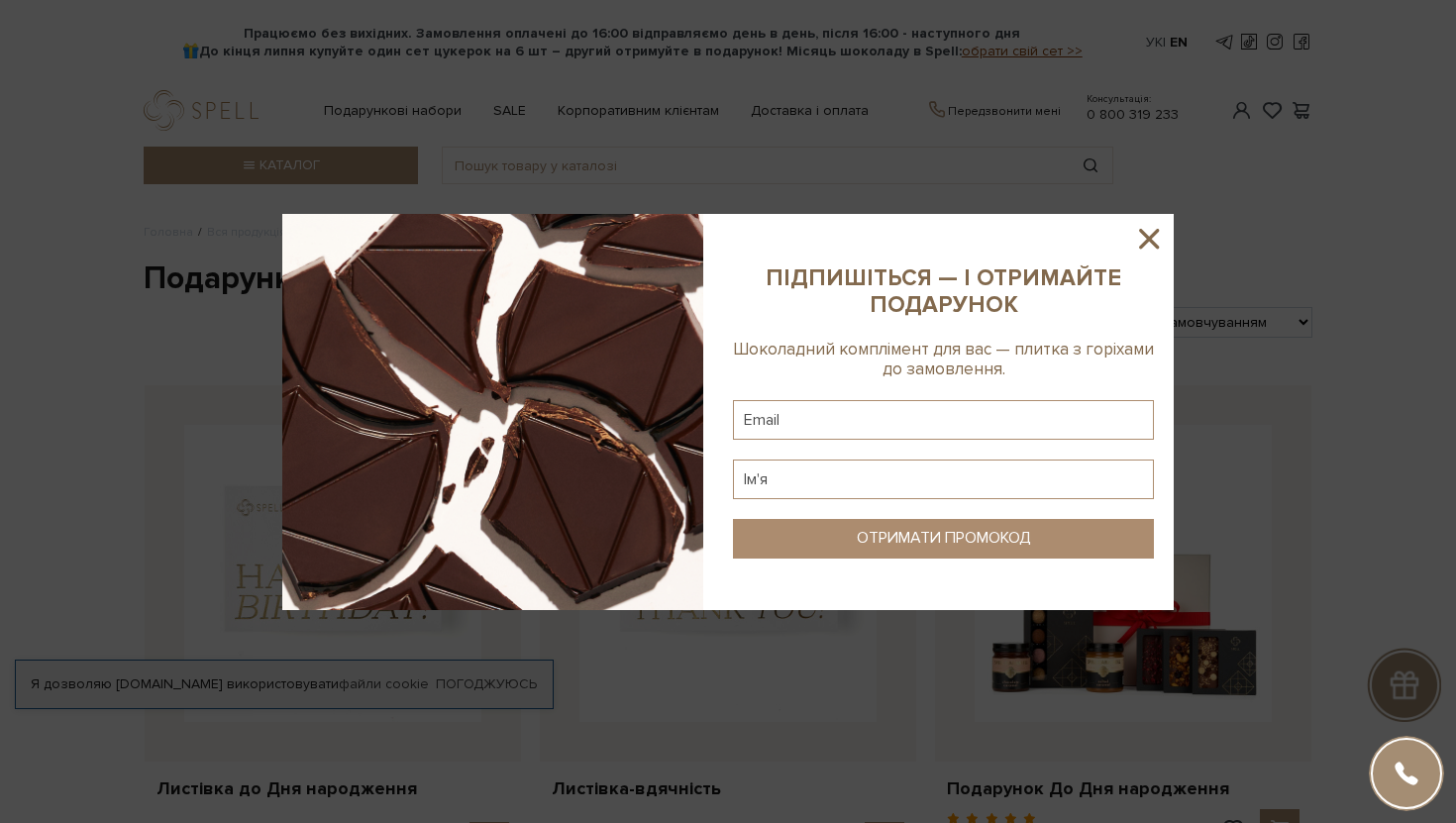 click 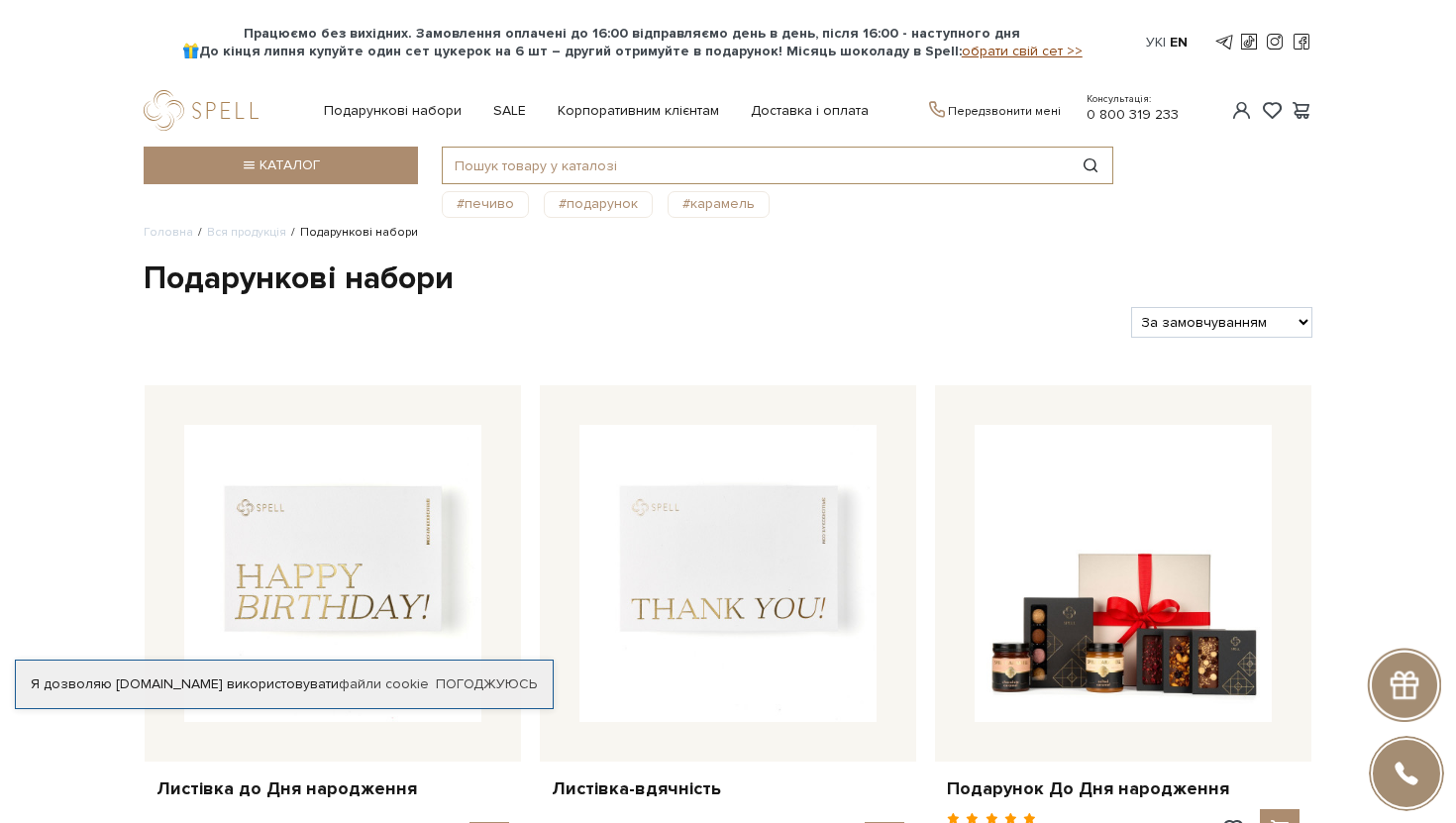 click at bounding box center (755, 165) 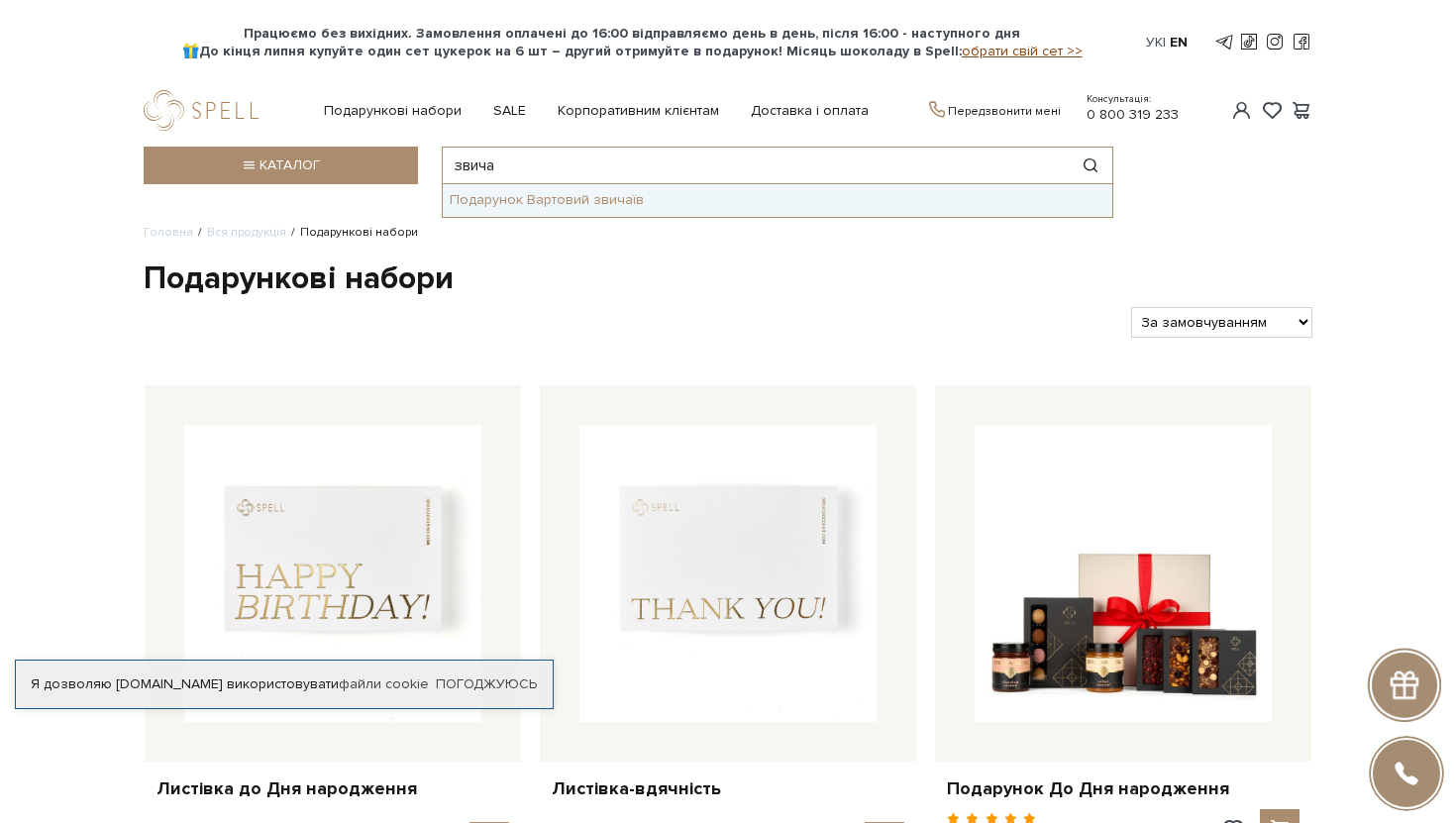 type on "звича" 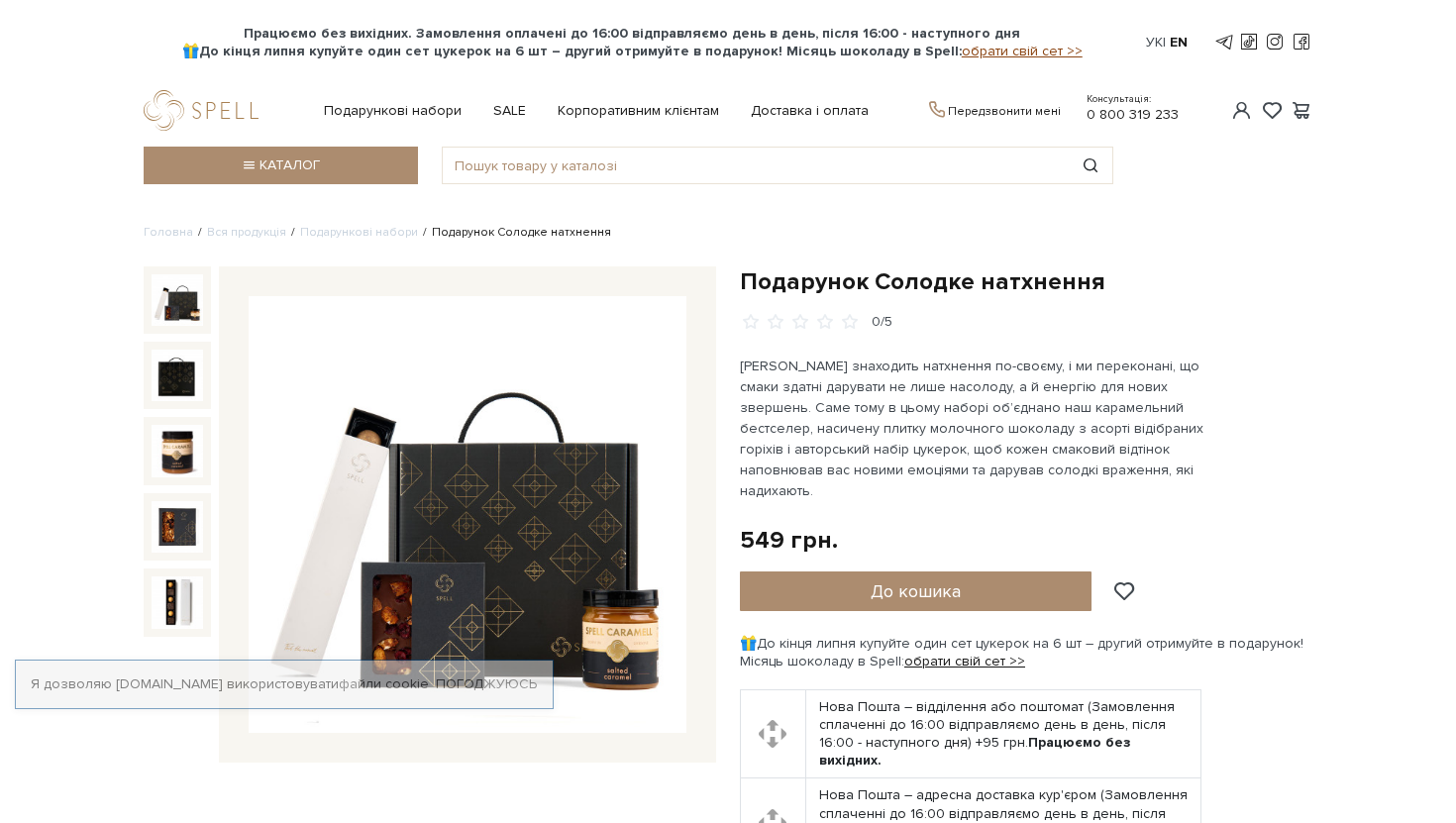 scroll, scrollTop: 0, scrollLeft: 0, axis: both 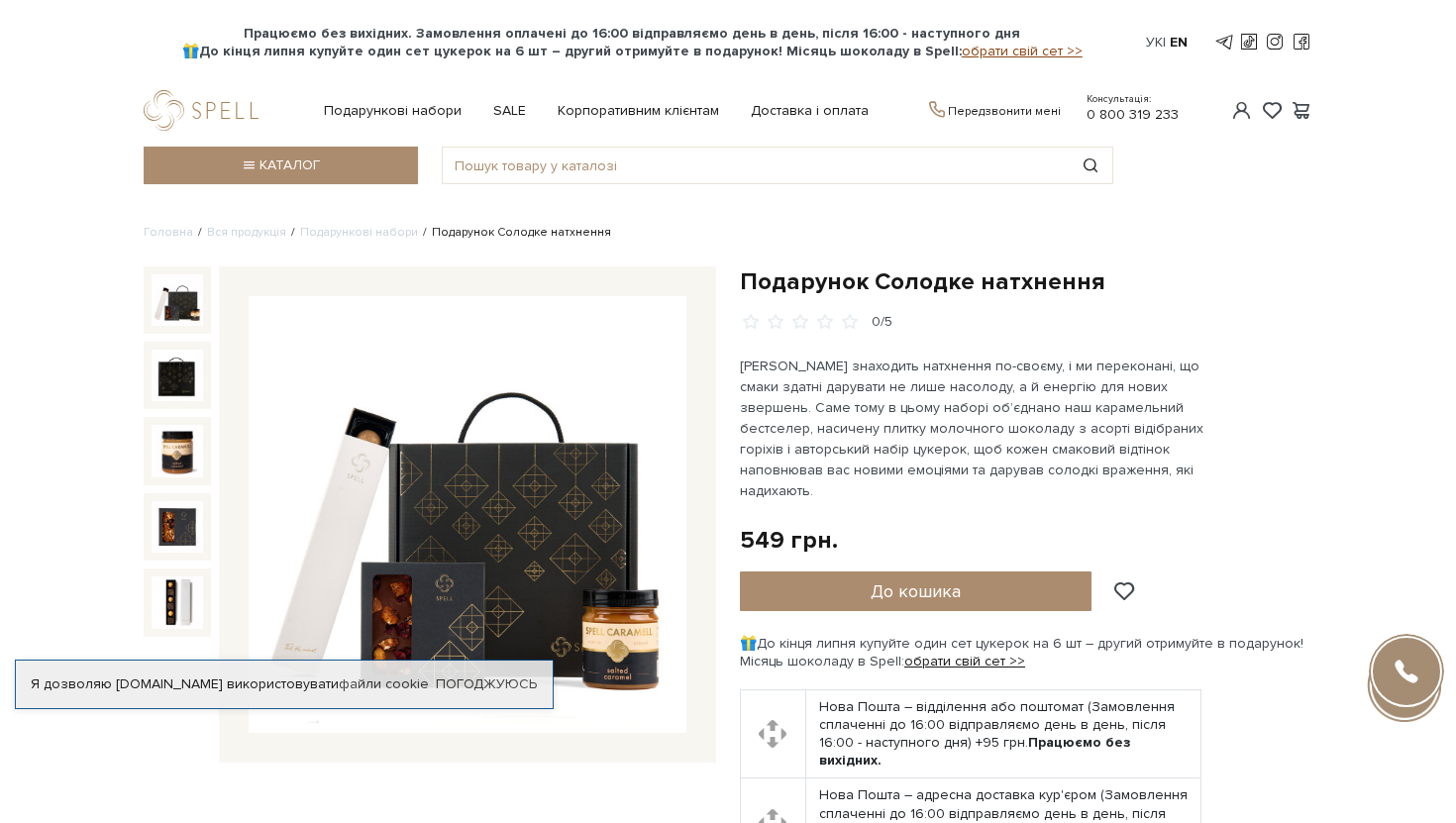 click on "Головна
Вся продукція
Подарункові набори
Подарунок Солодке натхнення
Подарунок Солодке натхнення" at bounding box center (728, 1611) 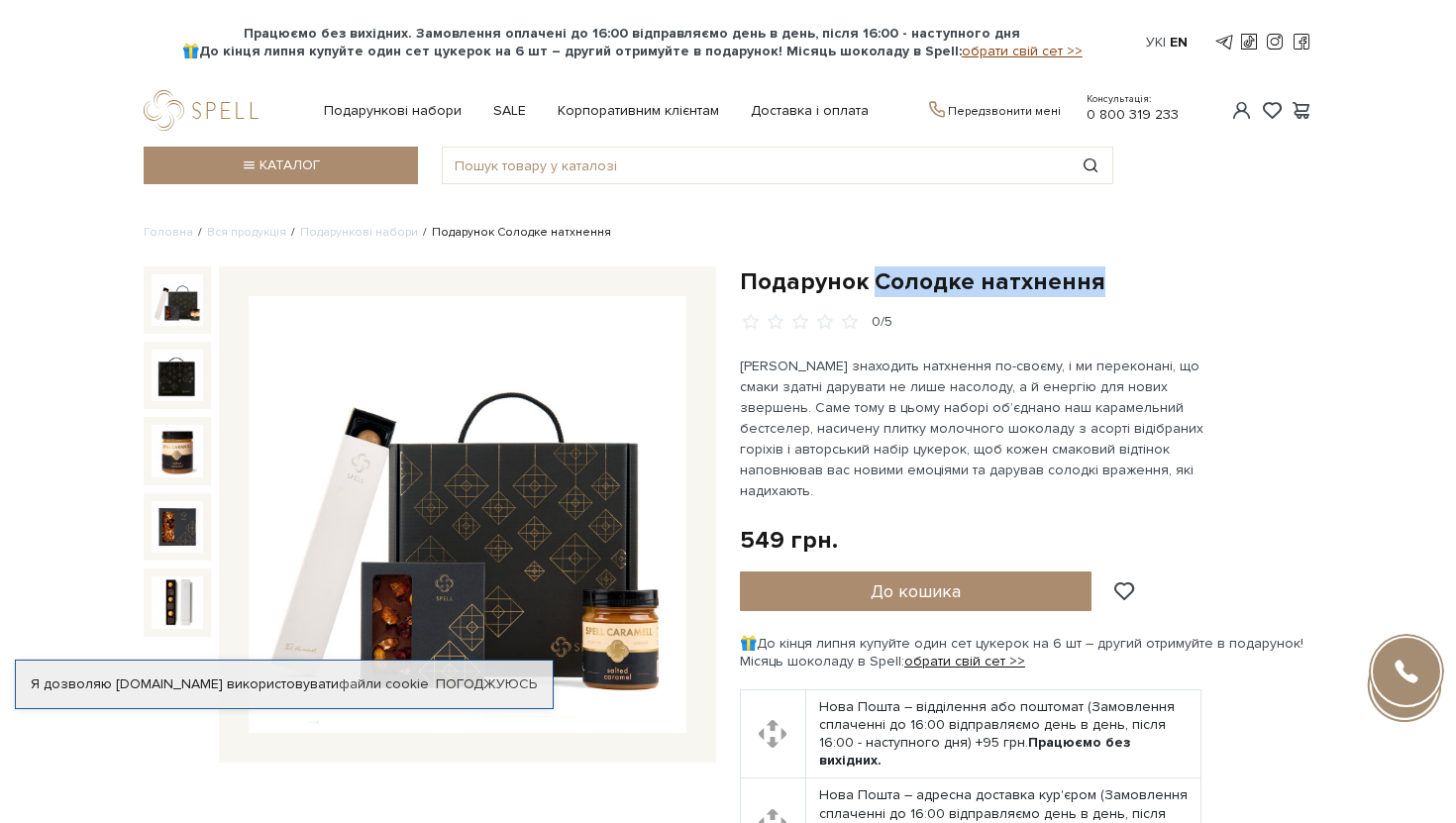 drag, startPoint x: 871, startPoint y: 274, endPoint x: 1092, endPoint y: 274, distance: 221 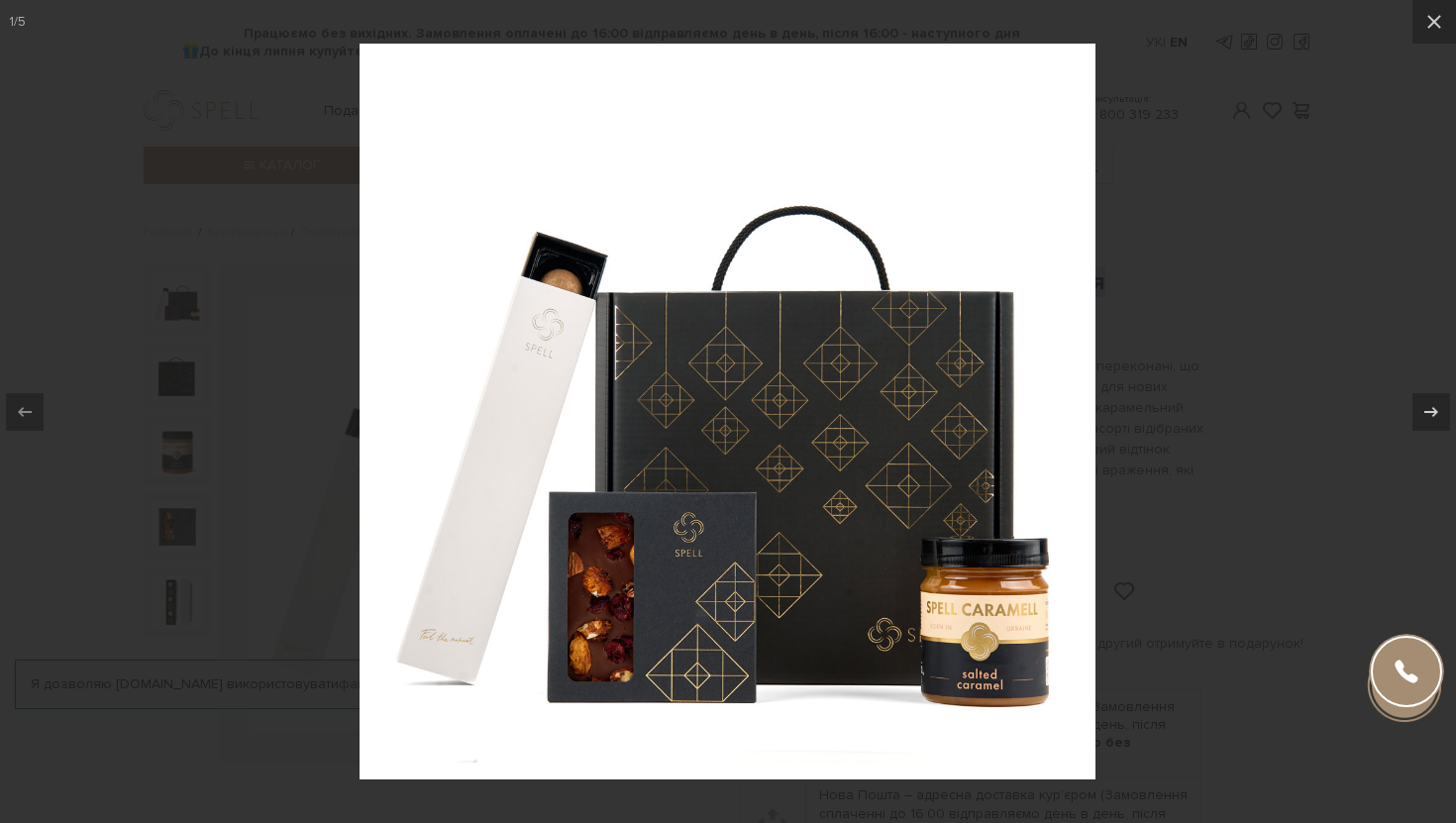 click at bounding box center [728, 411] 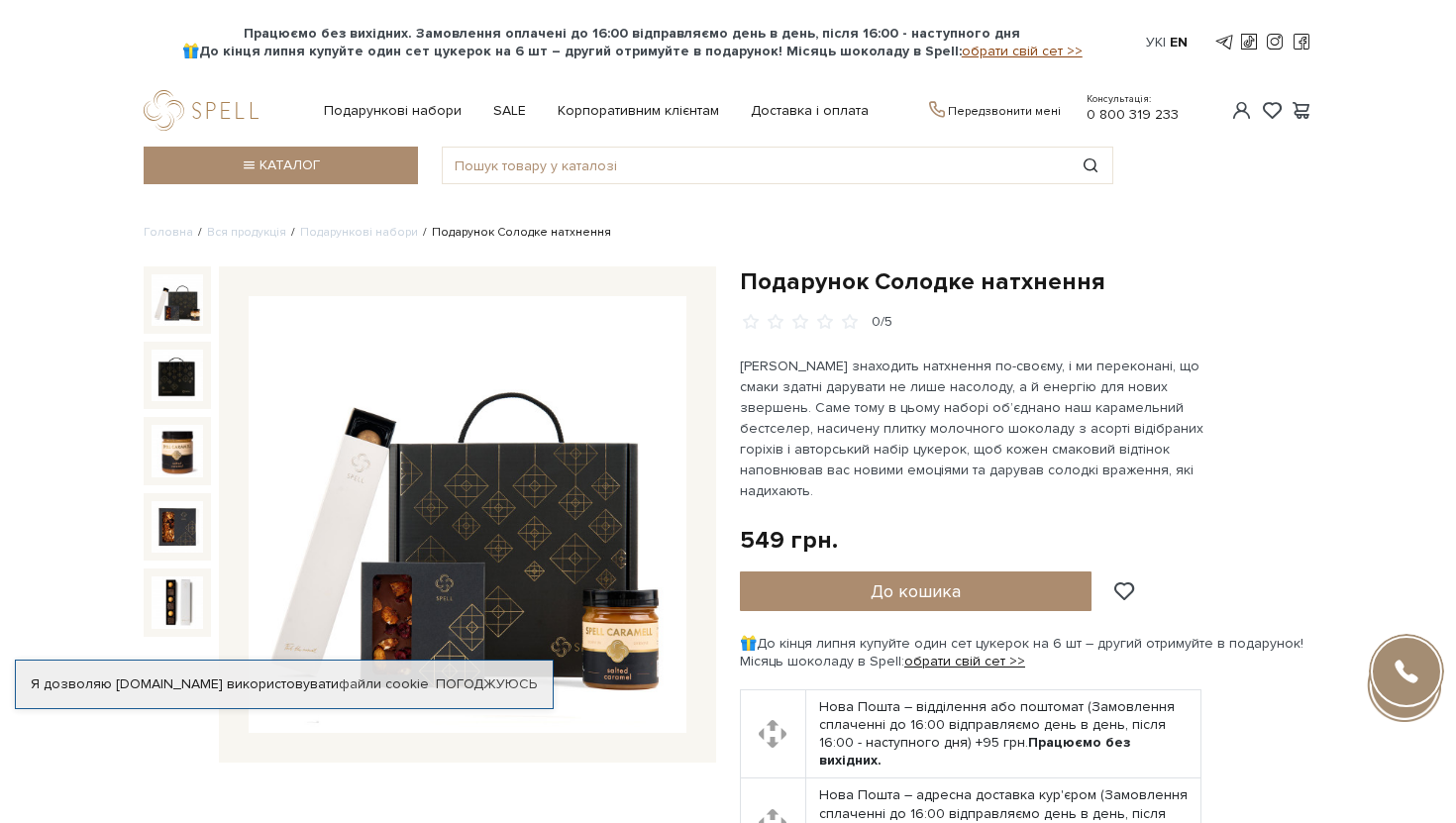 click on "Головна
Вся продукція
Подарункові набори
Подарунок Солодке натхнення
Подарунок Солодке натхнення" at bounding box center (728, 1611) 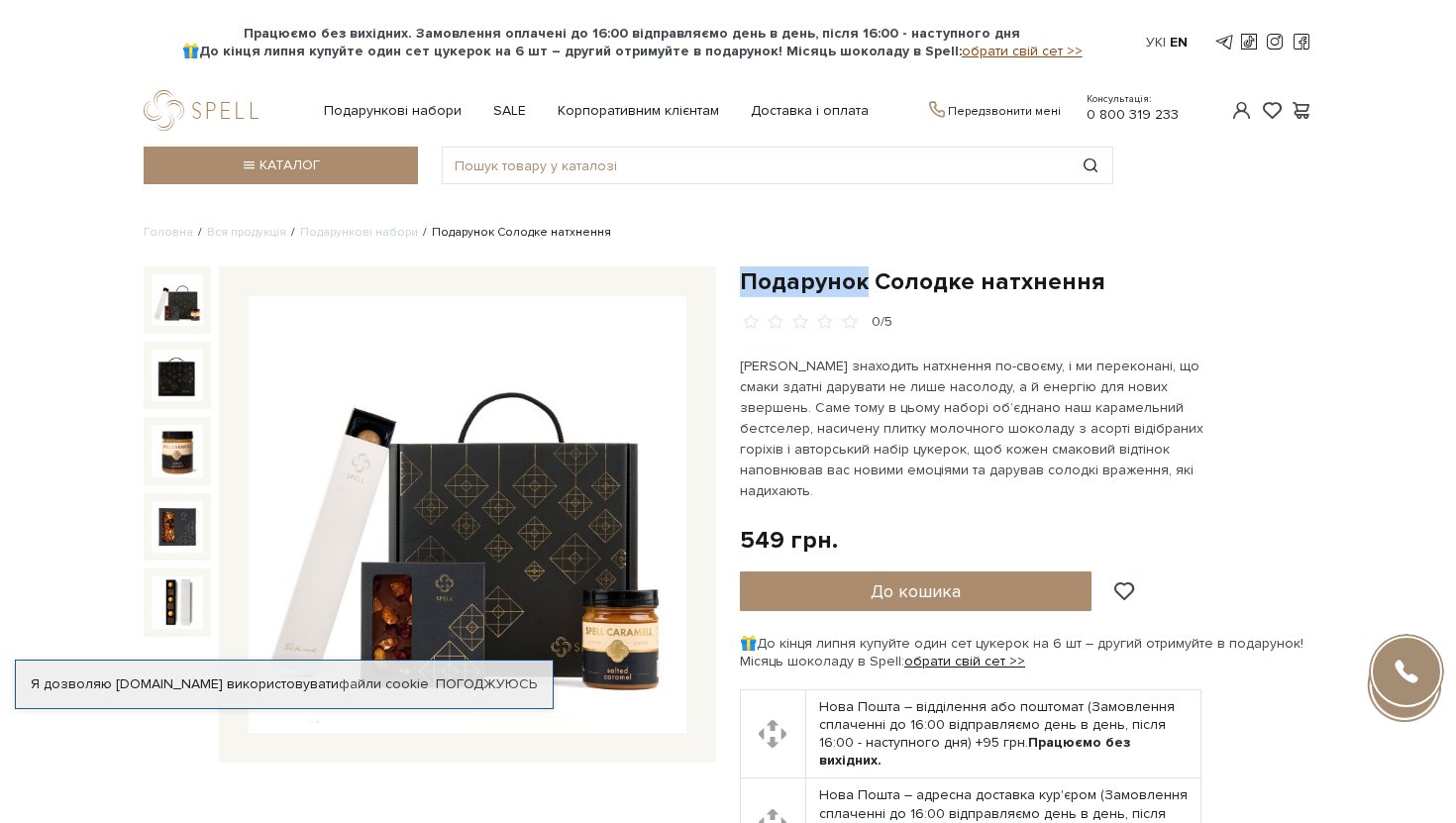 click on "Головна
Вся продукція
Подарункові набори
Подарунок Солодке натхнення
Подарунок Солодке натхнення" at bounding box center [728, 1611] 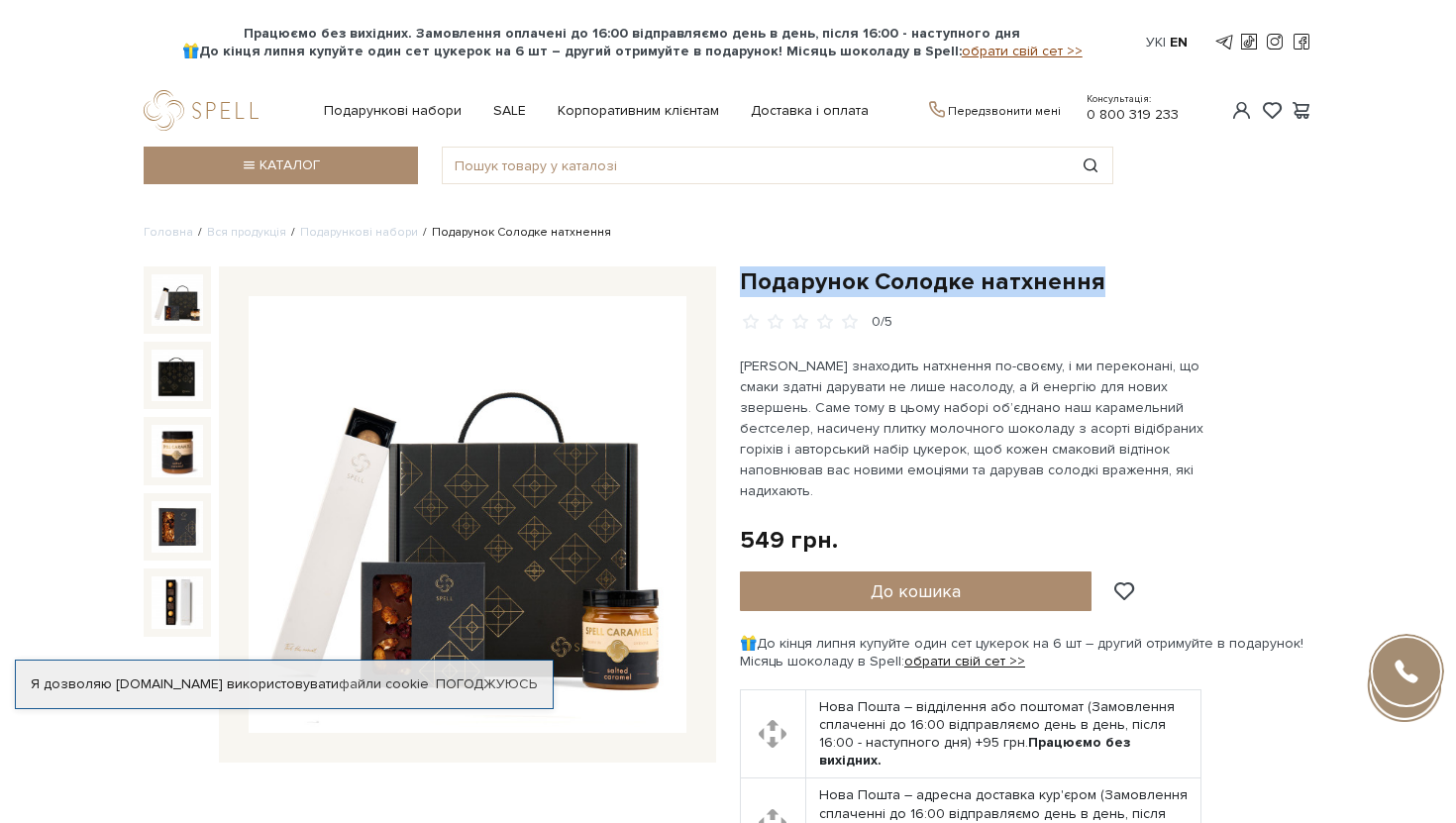 click on "Головна
Вся продукція
Подарункові набори
Подарунок Солодке натхнення
Подарунок Солодке натхнення" at bounding box center [728, 1611] 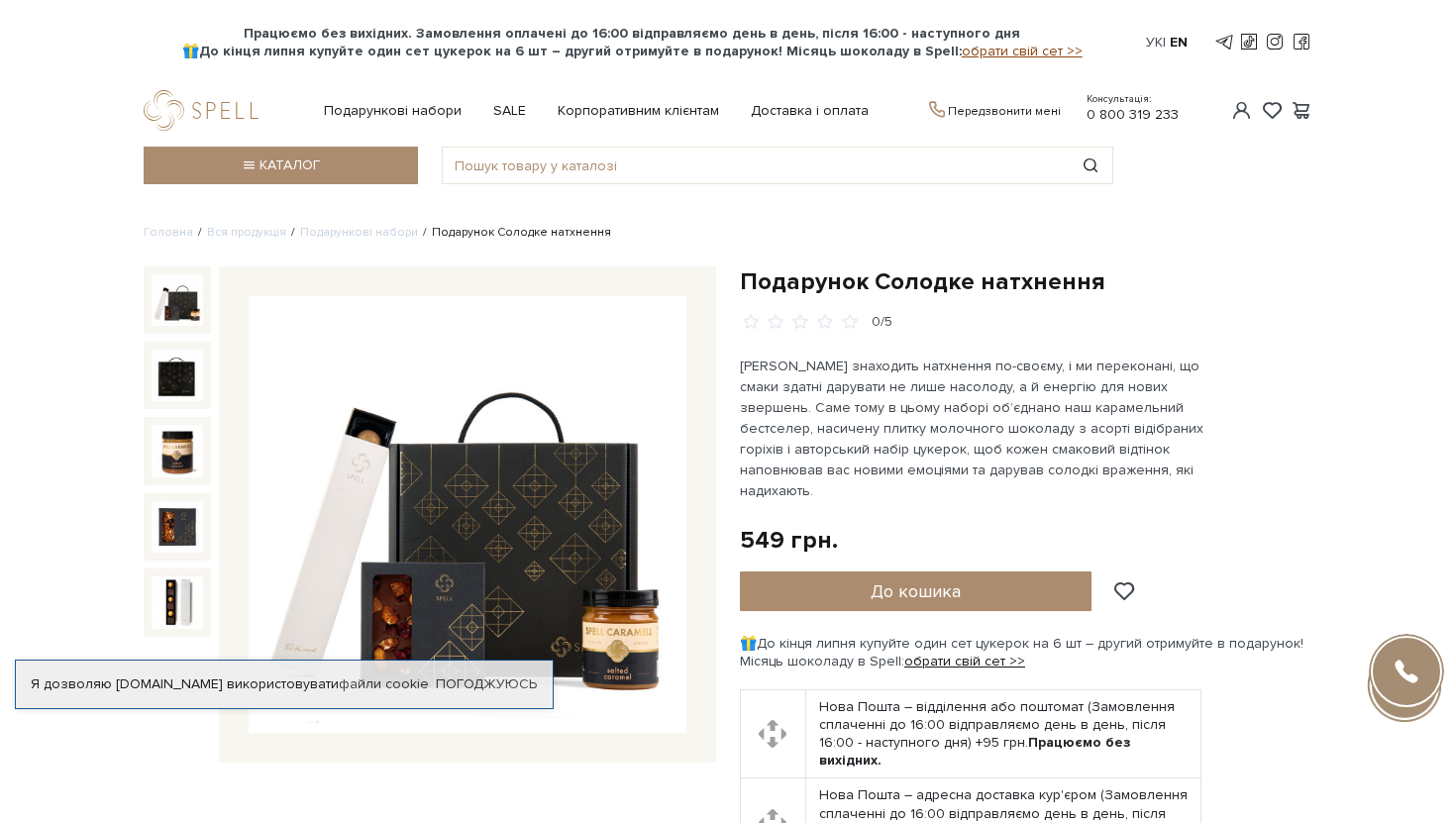 click at bounding box center (778, 165) 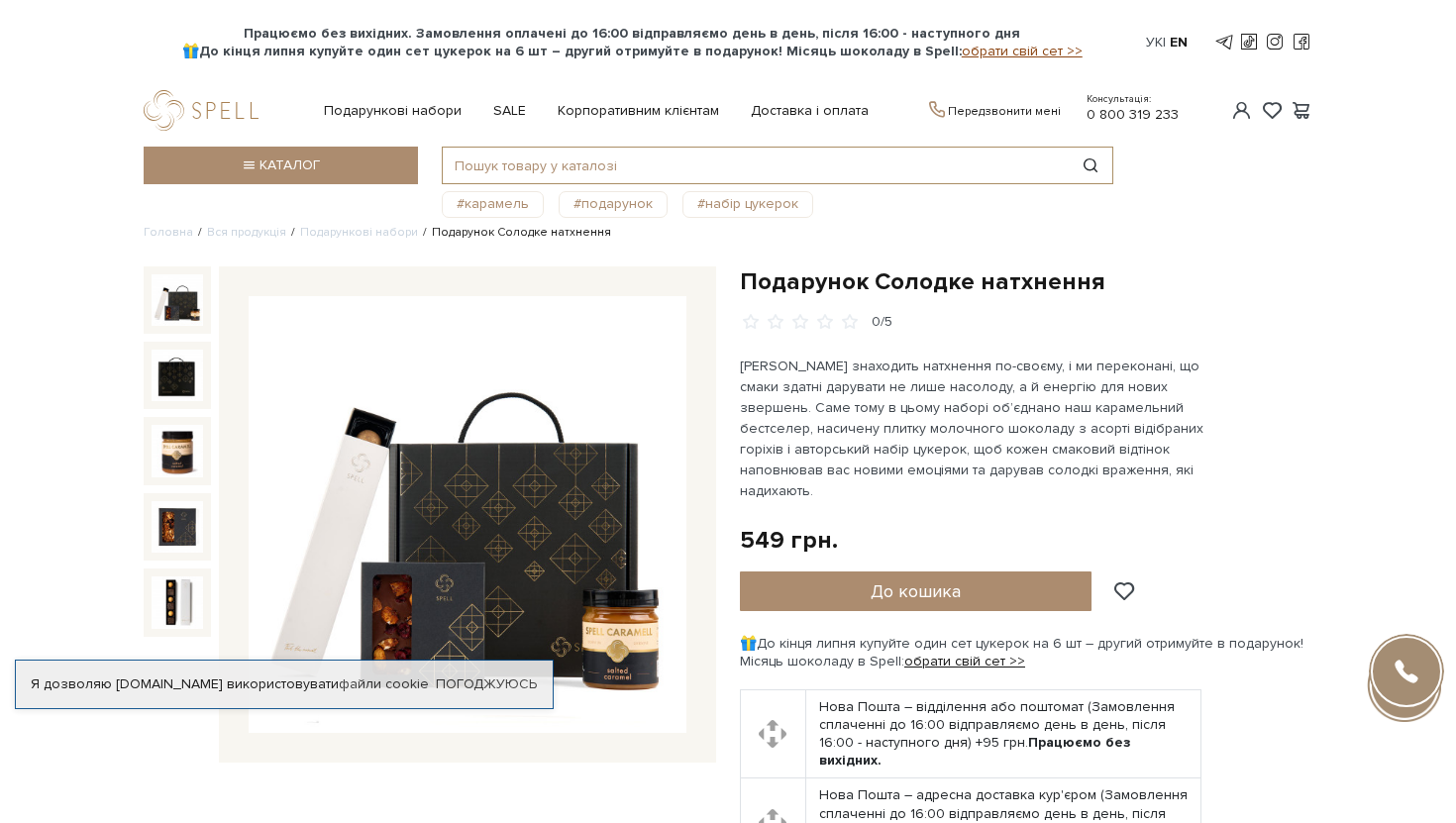 click at bounding box center (755, 165) 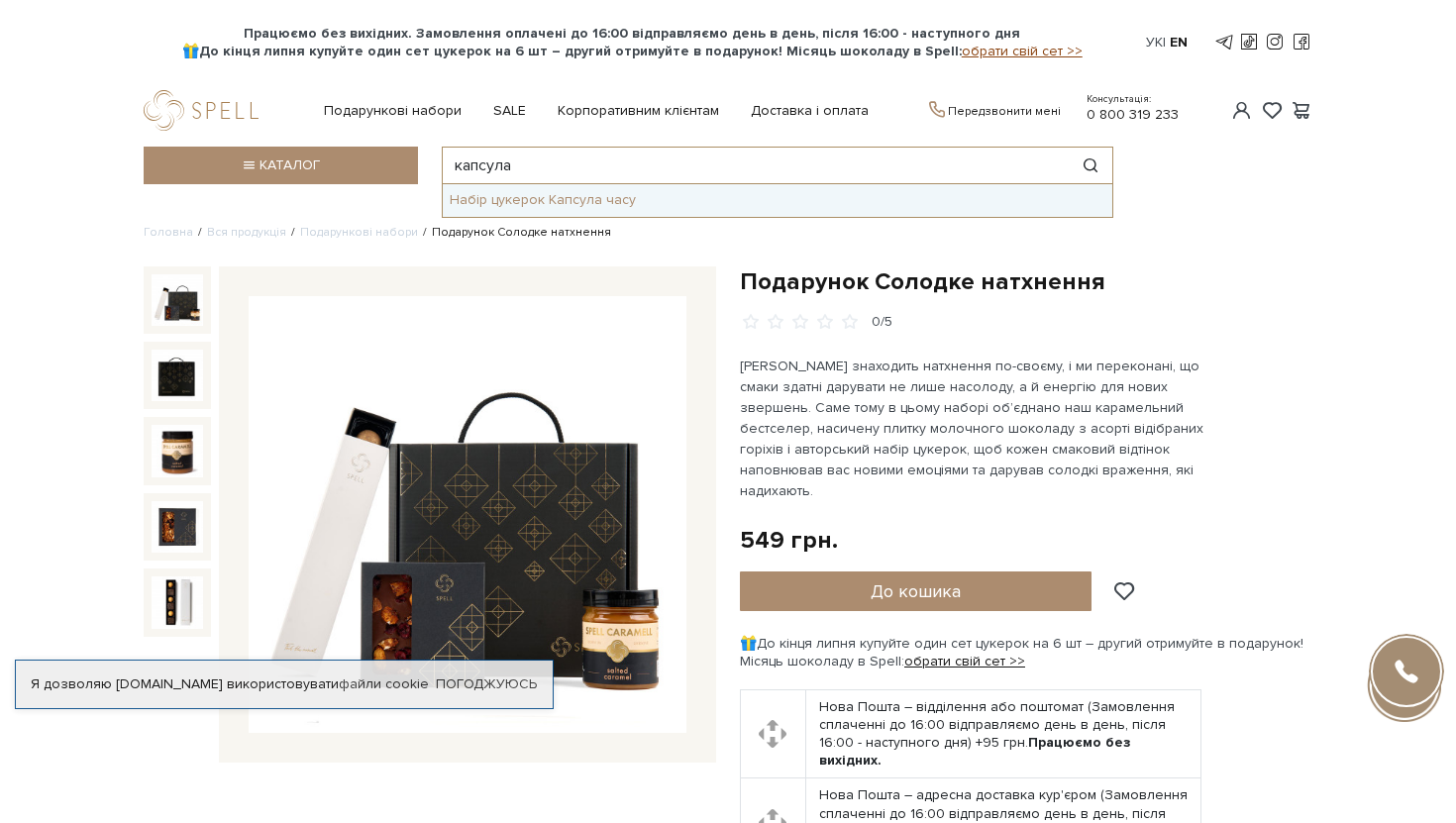 type on "капсула" 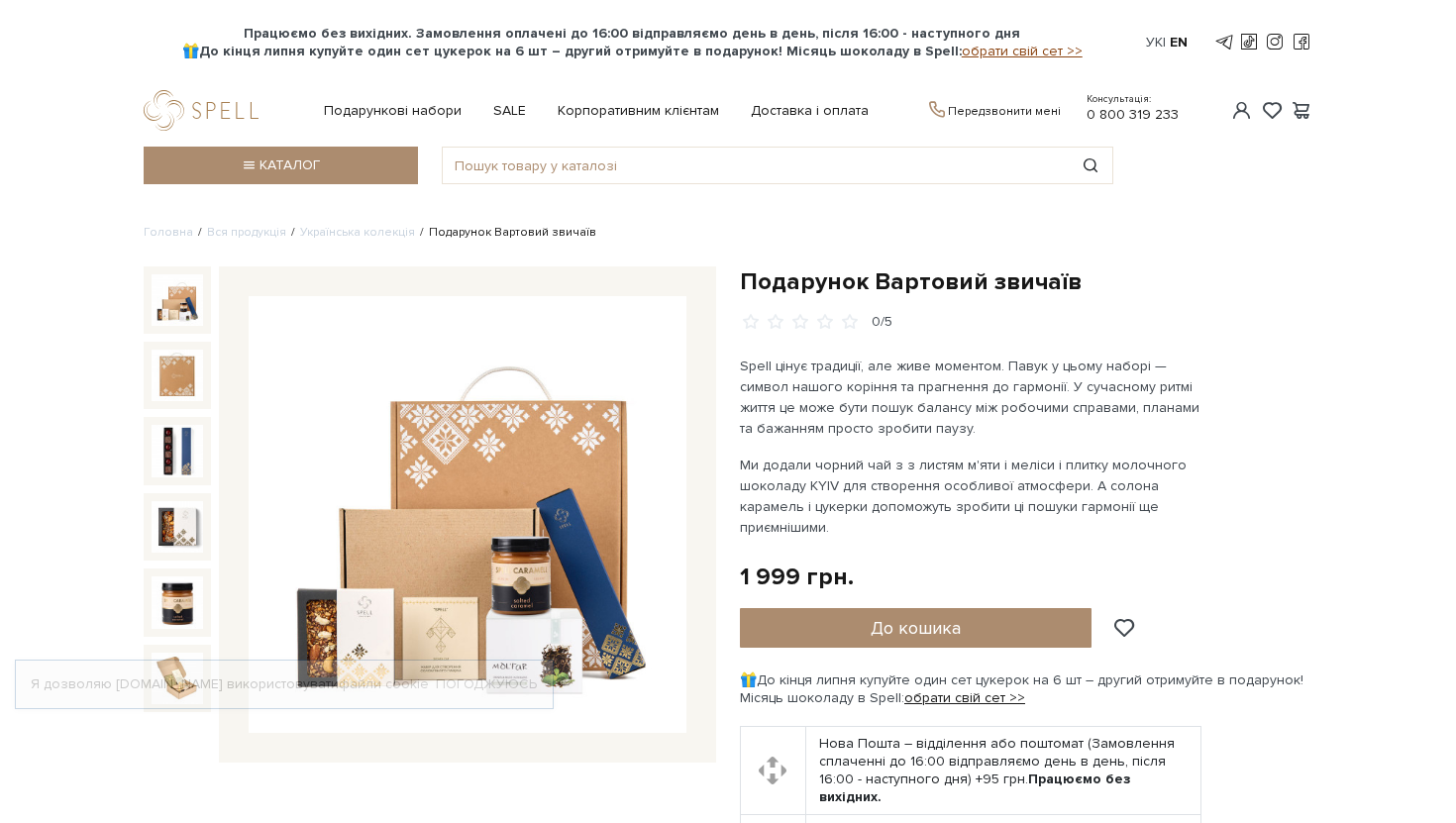scroll, scrollTop: 0, scrollLeft: 0, axis: both 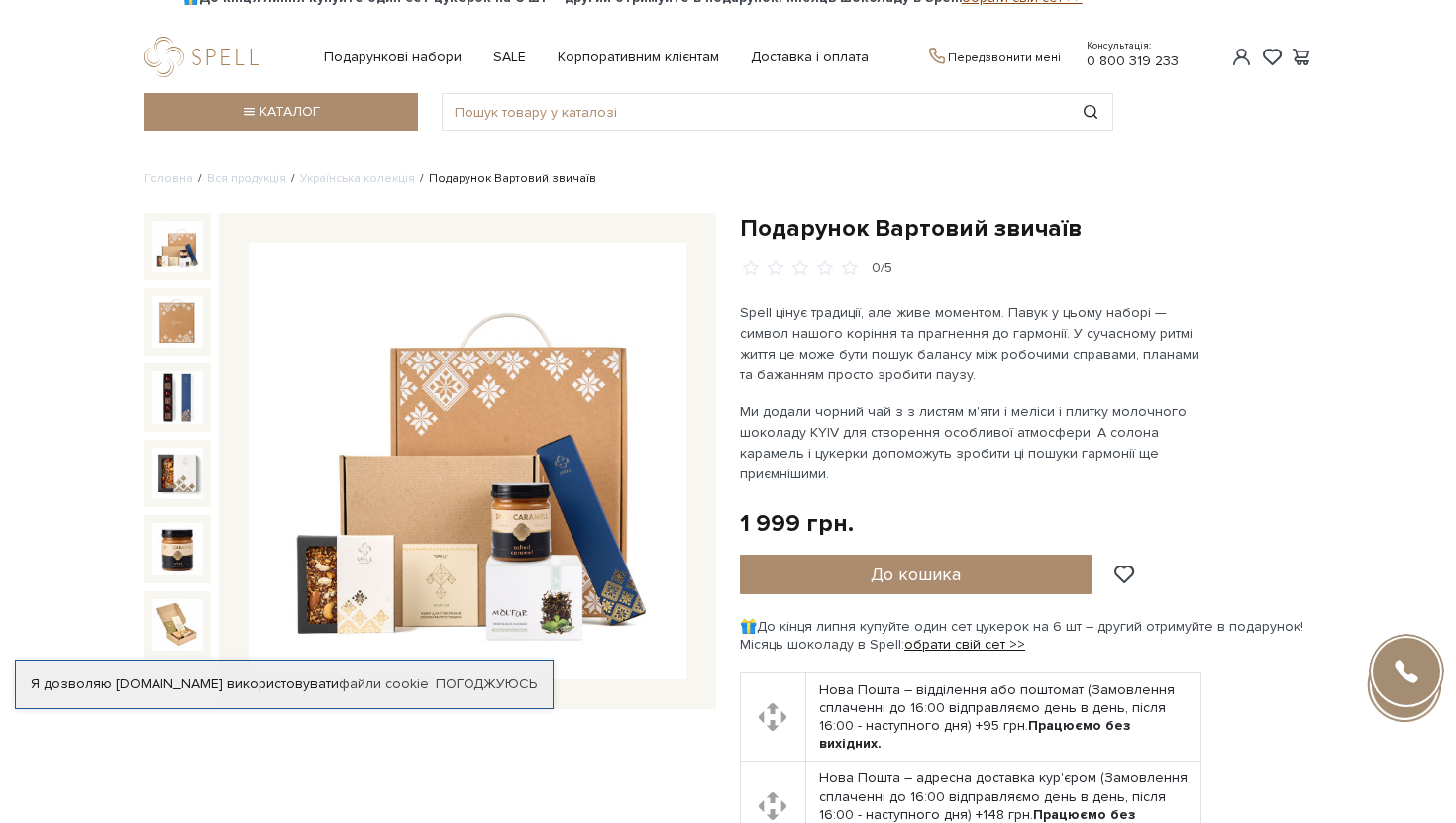 click on "Подарунок Вартовий звичаїв" at bounding box center [1026, 228] 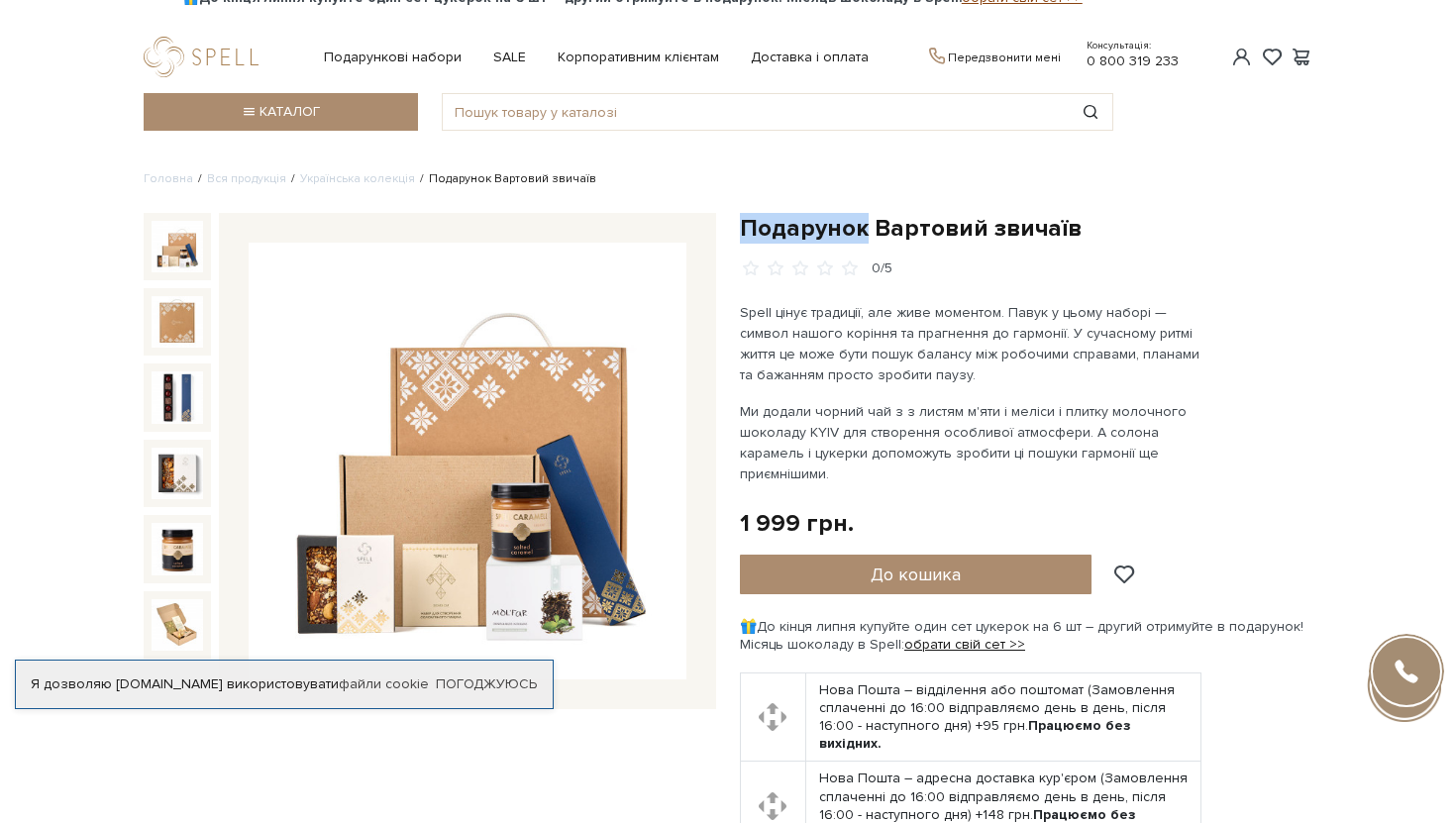 click on "Подарунок Вартовий звичаїв" at bounding box center (1026, 228) 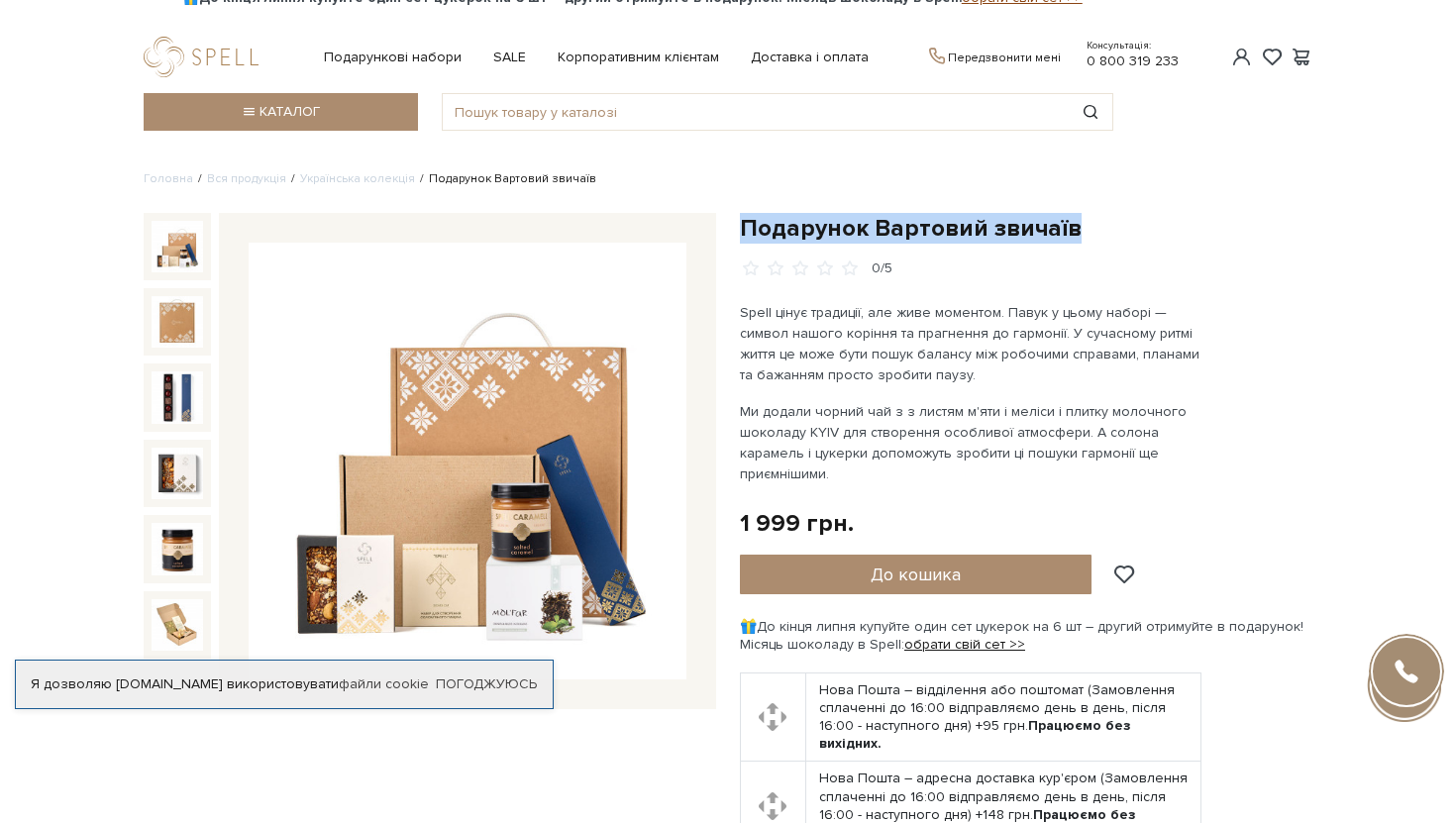 click on "Подарунок Вартовий звичаїв" at bounding box center [1026, 228] 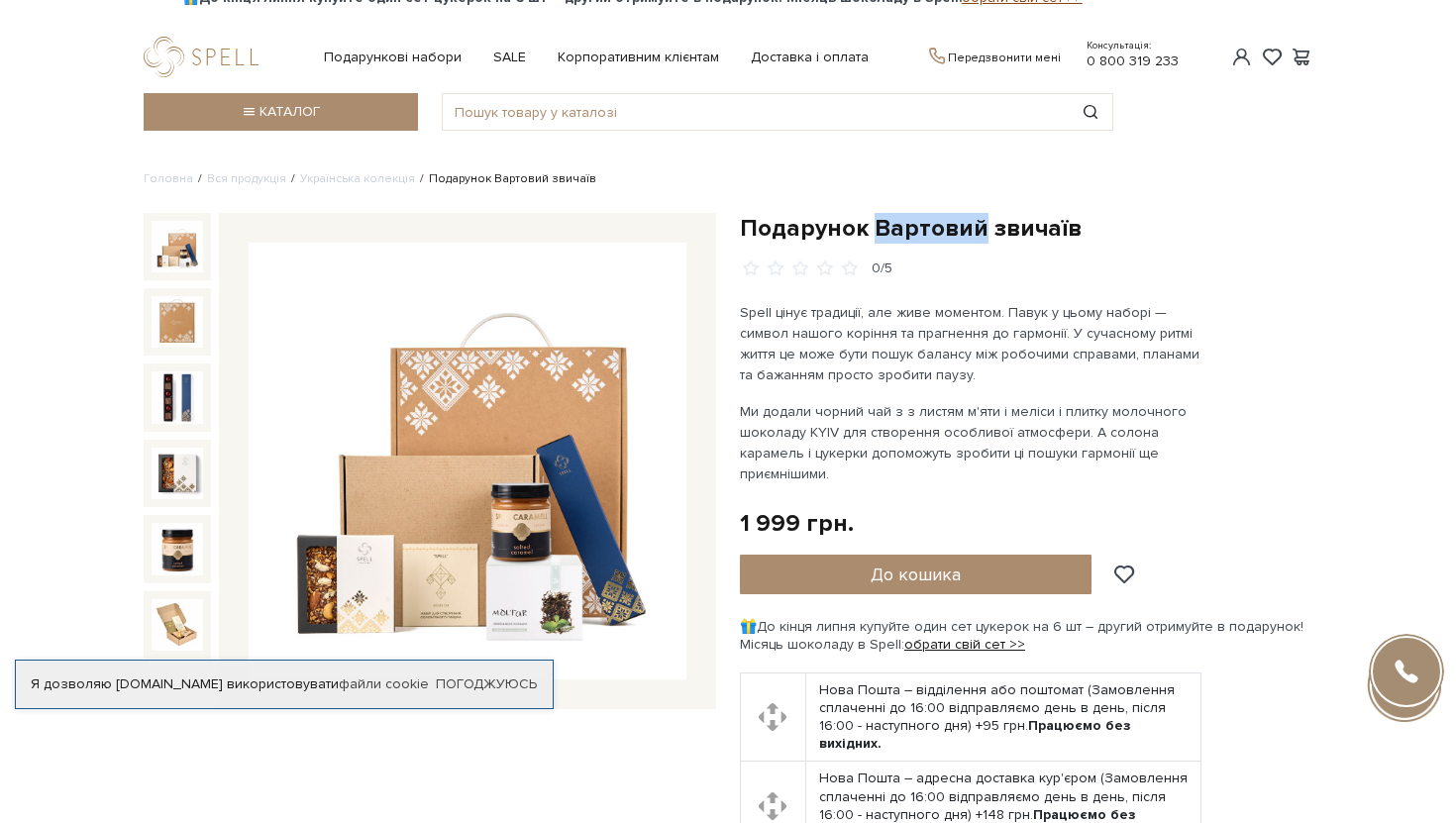 click on "Подарунок Вартовий звичаїв" at bounding box center [1026, 228] 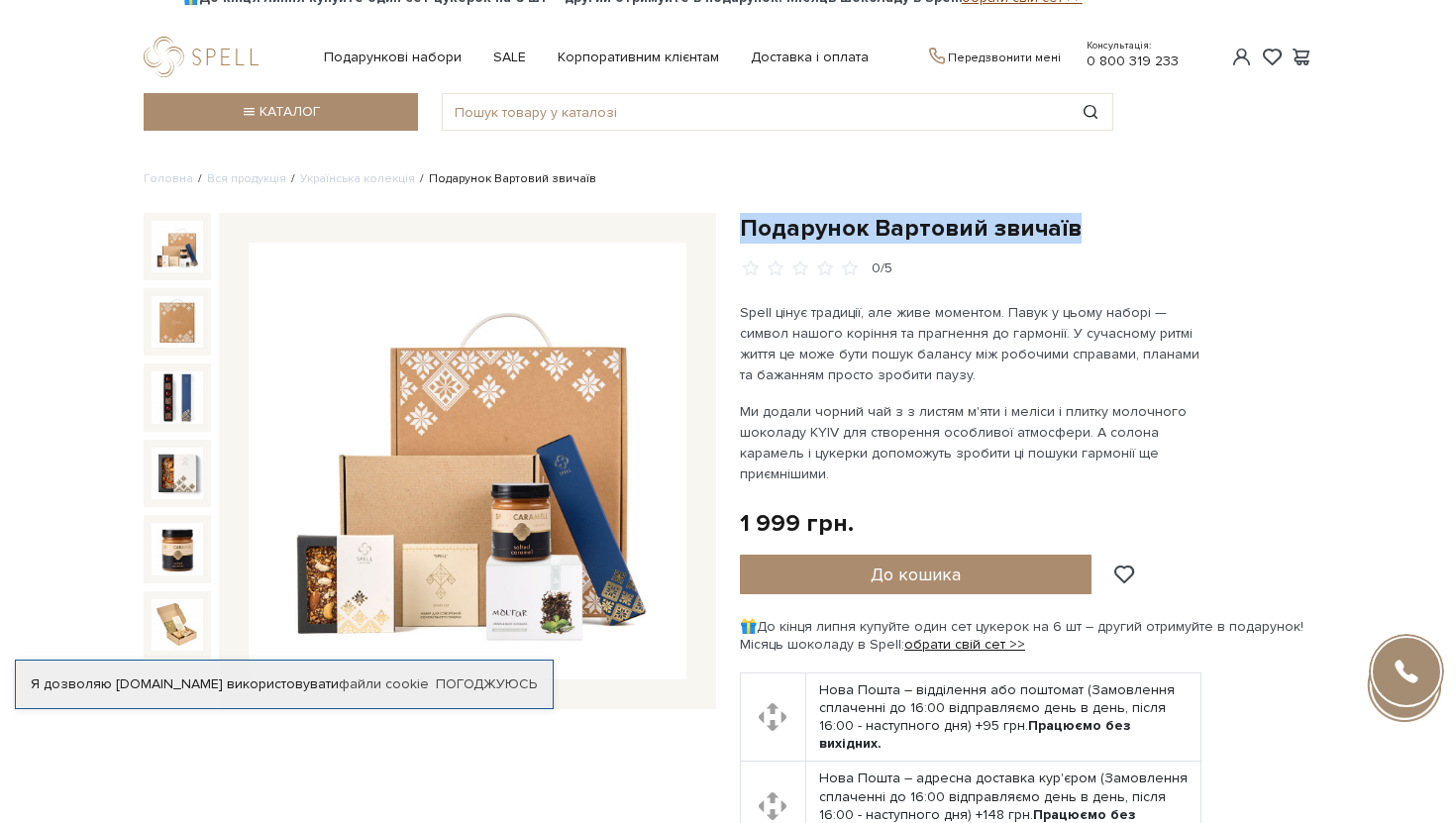 click on "Подарунок Вартовий звичаїв" at bounding box center (1026, 228) 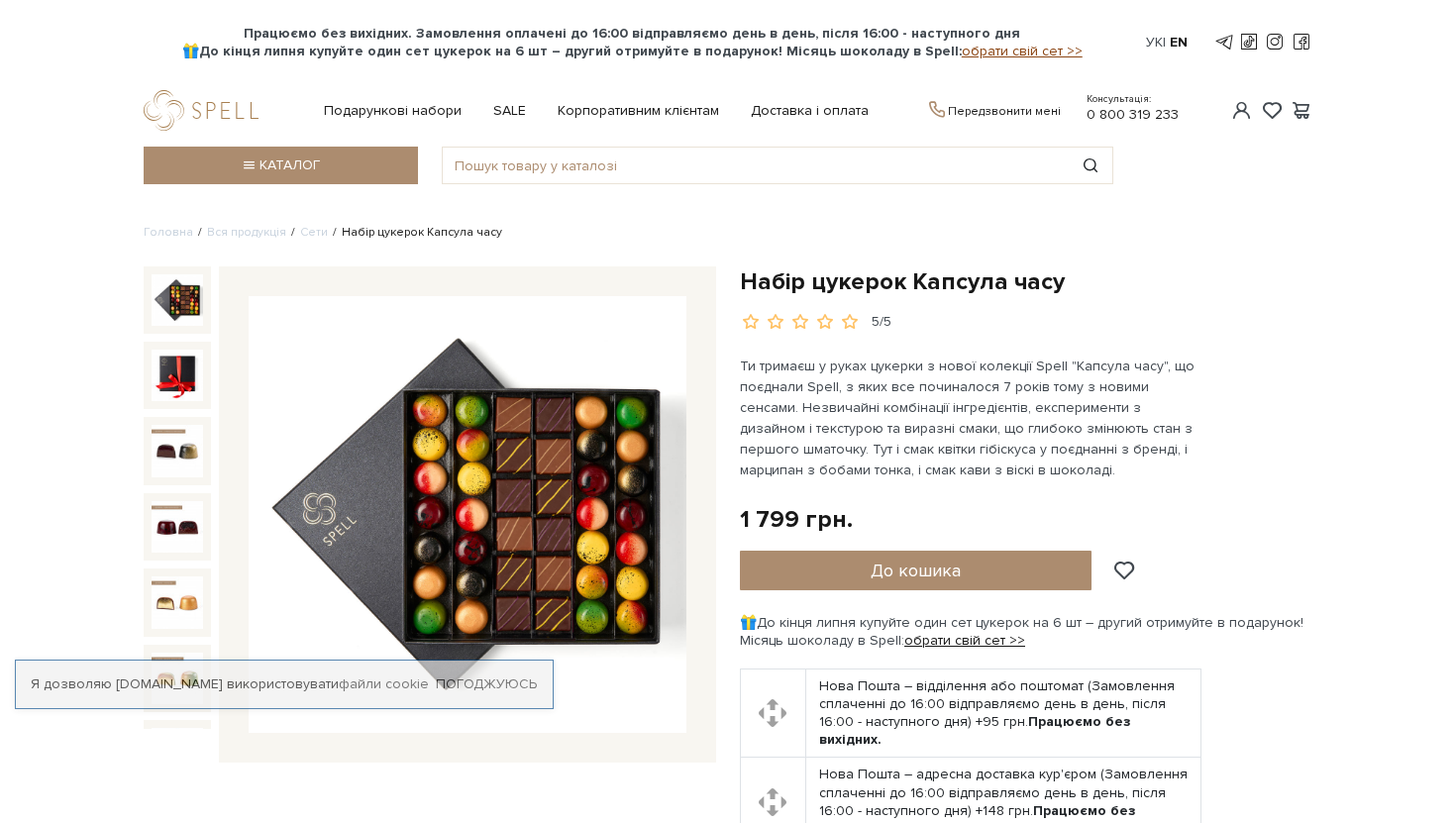 scroll, scrollTop: 0, scrollLeft: 0, axis: both 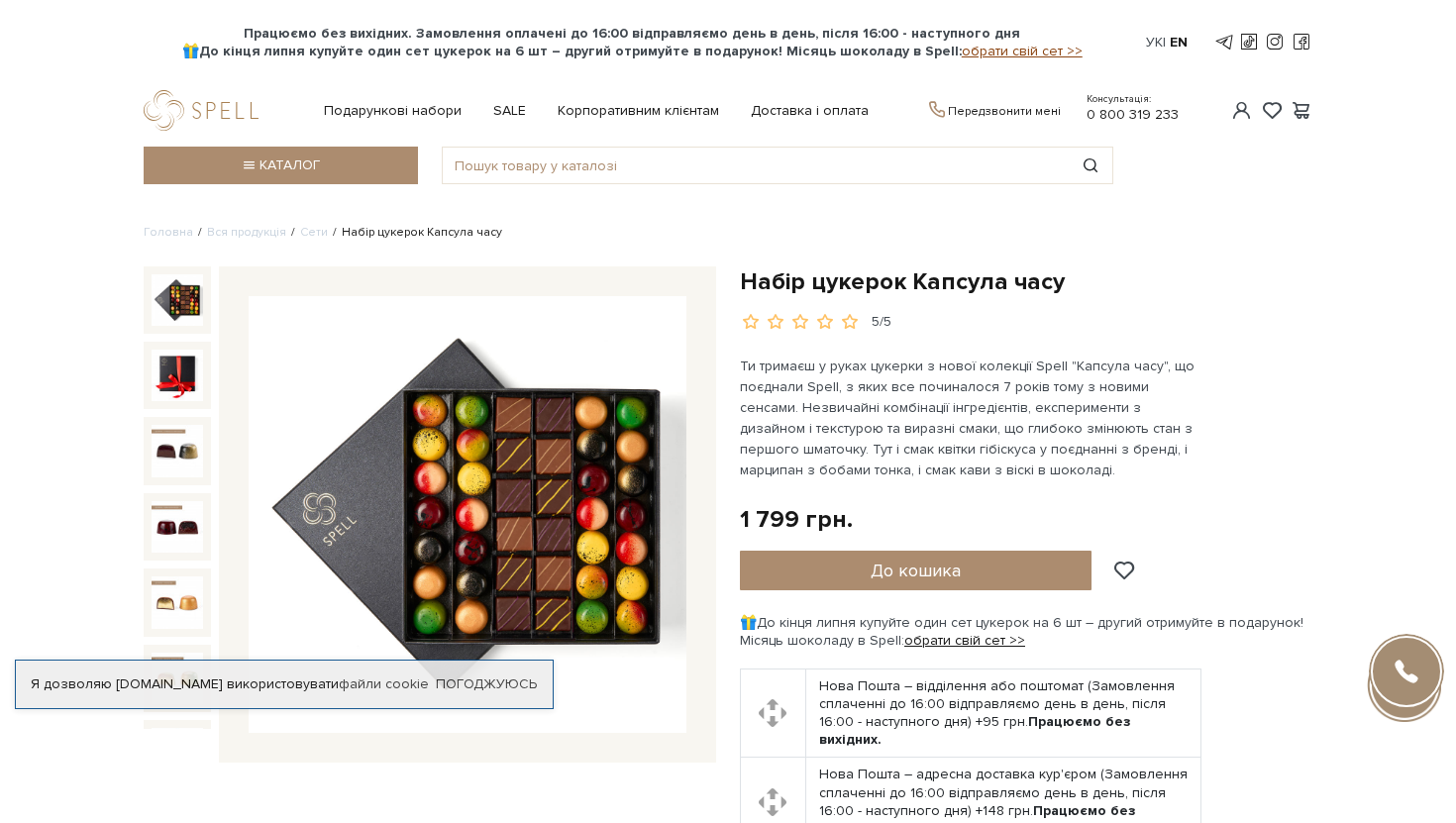 click on "Набір цукерок Капсула часу" at bounding box center [1026, 281] 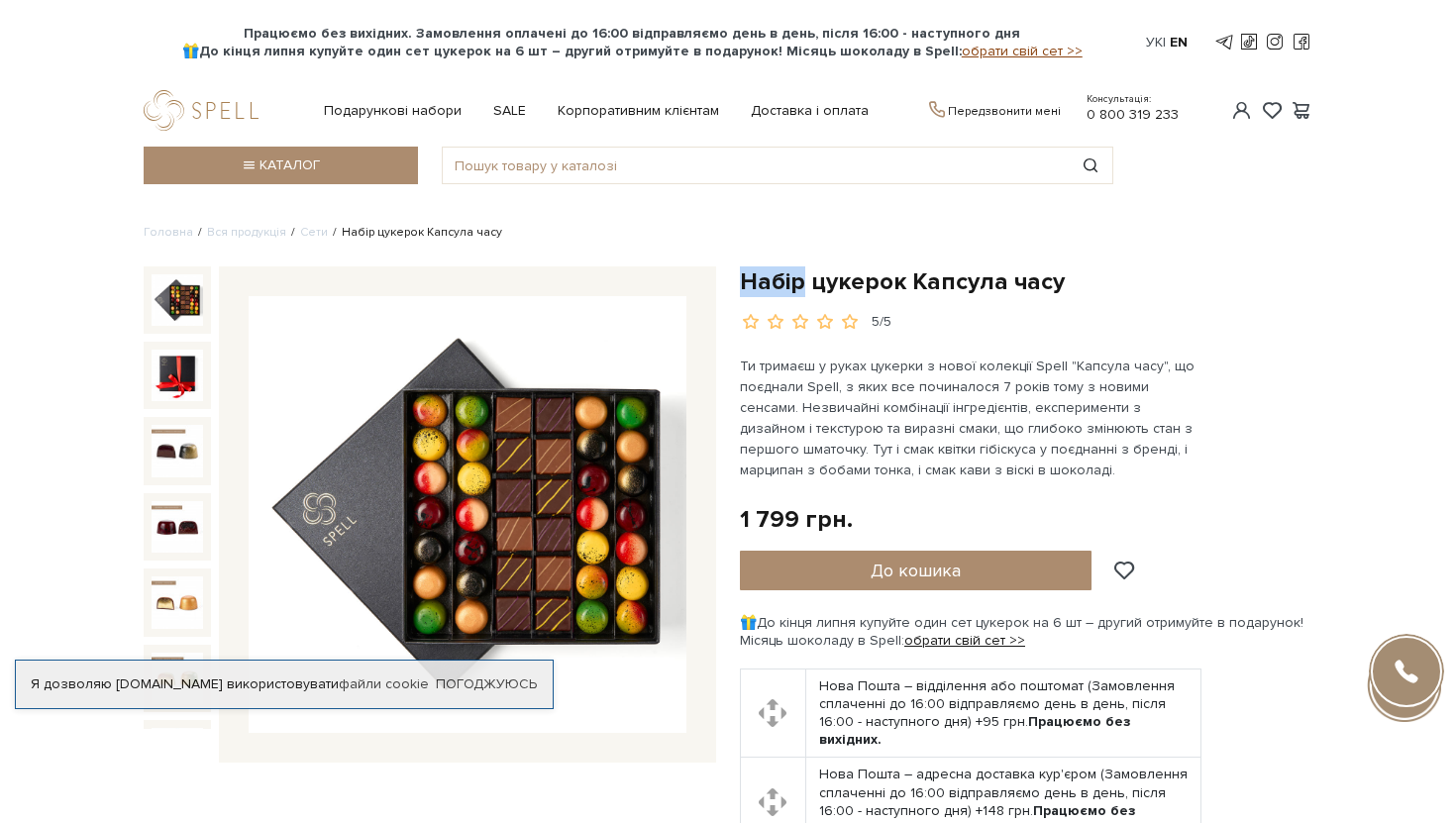 click on "Набір цукерок Капсула часу" at bounding box center (1026, 281) 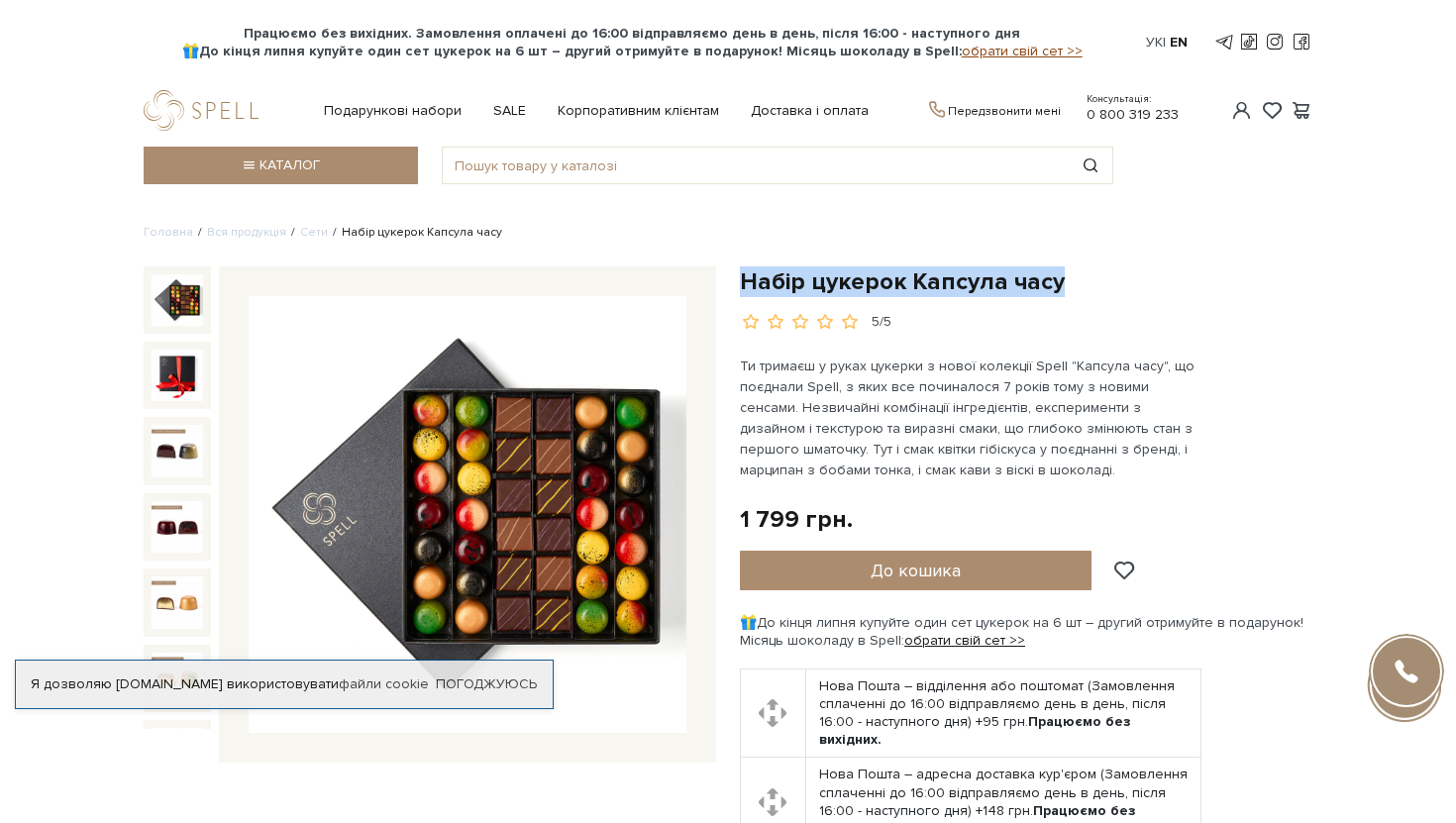 click on "Набір цукерок Капсула часу" at bounding box center (1026, 281) 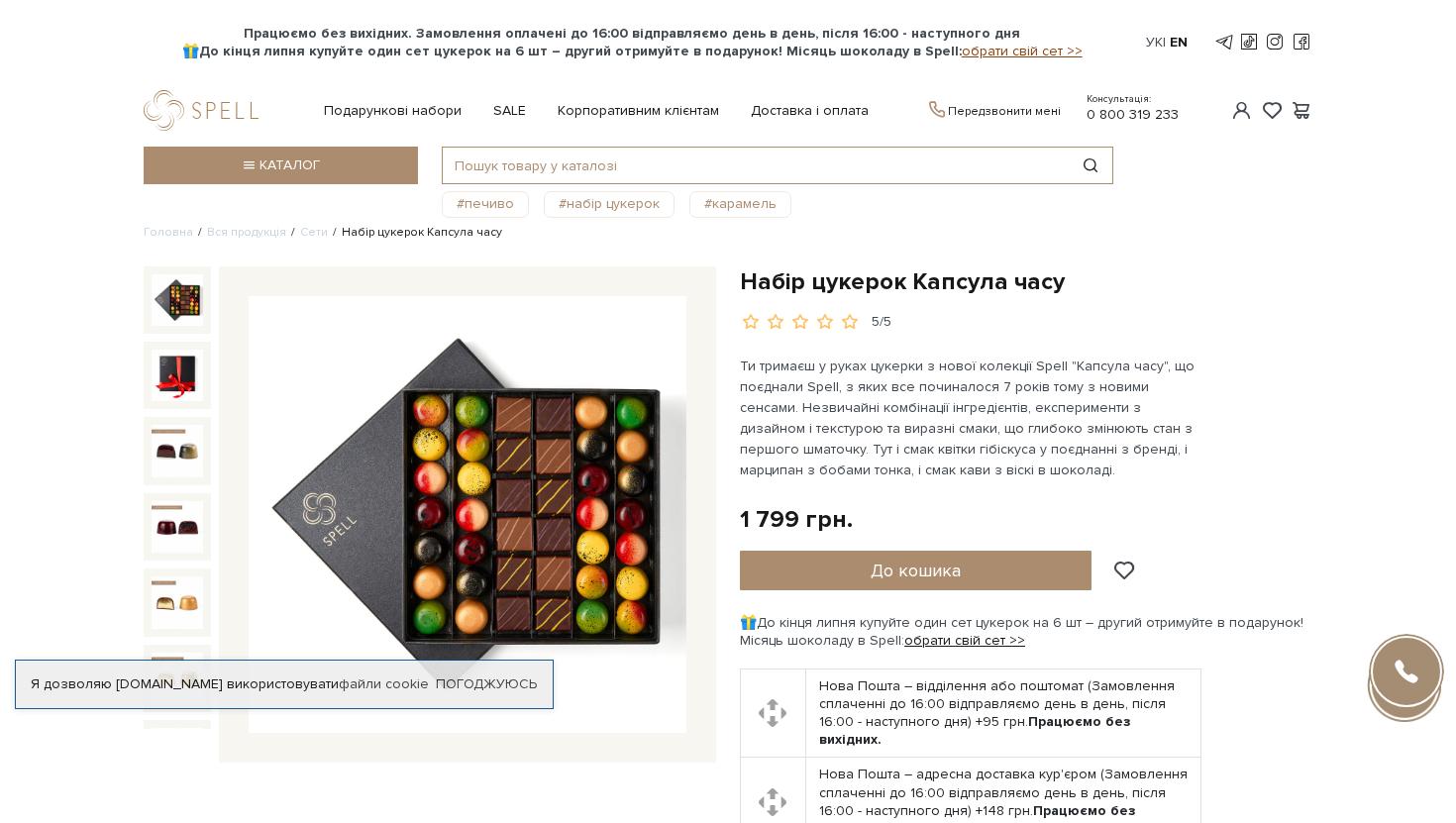 click at bounding box center (755, 165) 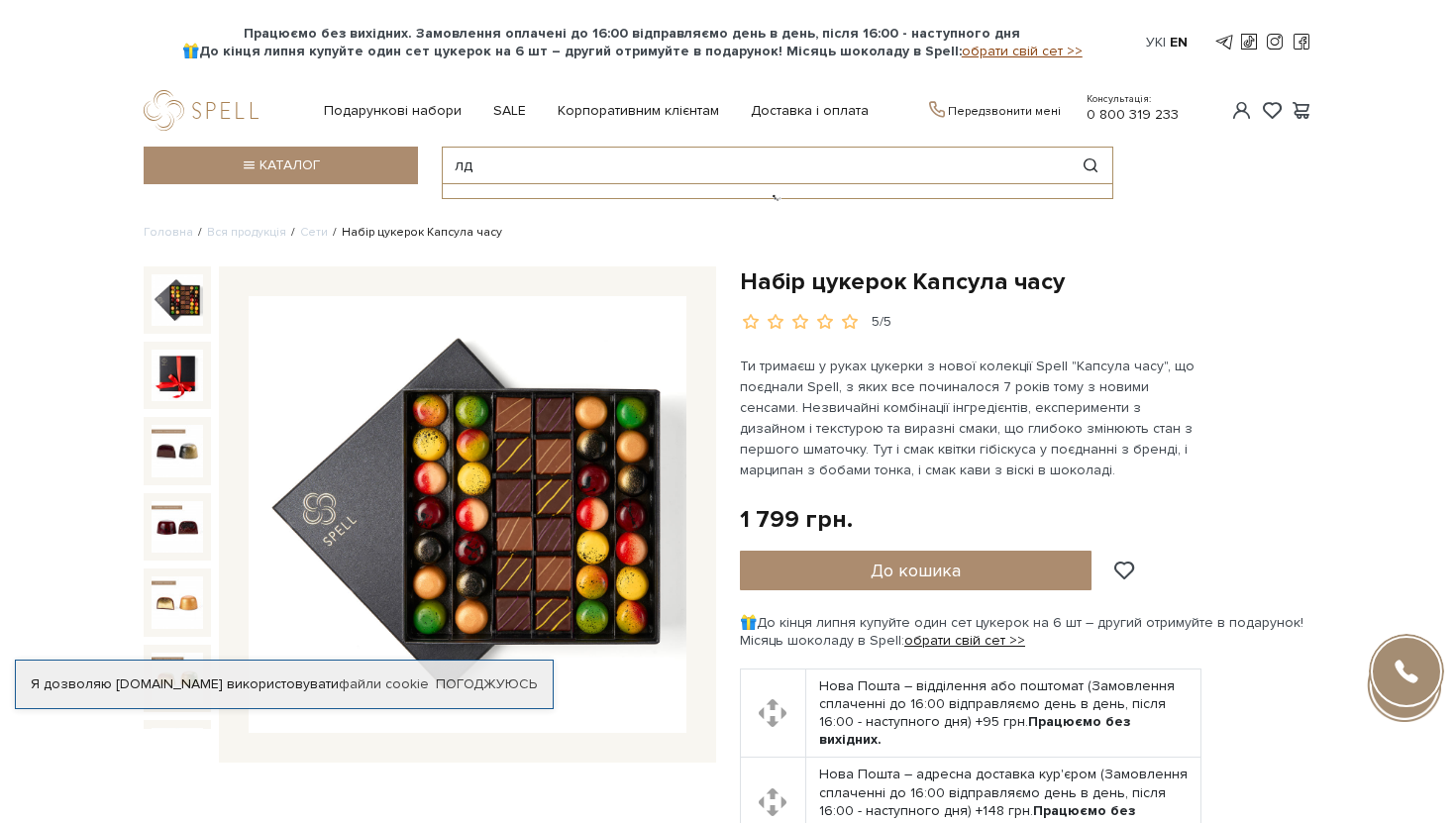 type on "л" 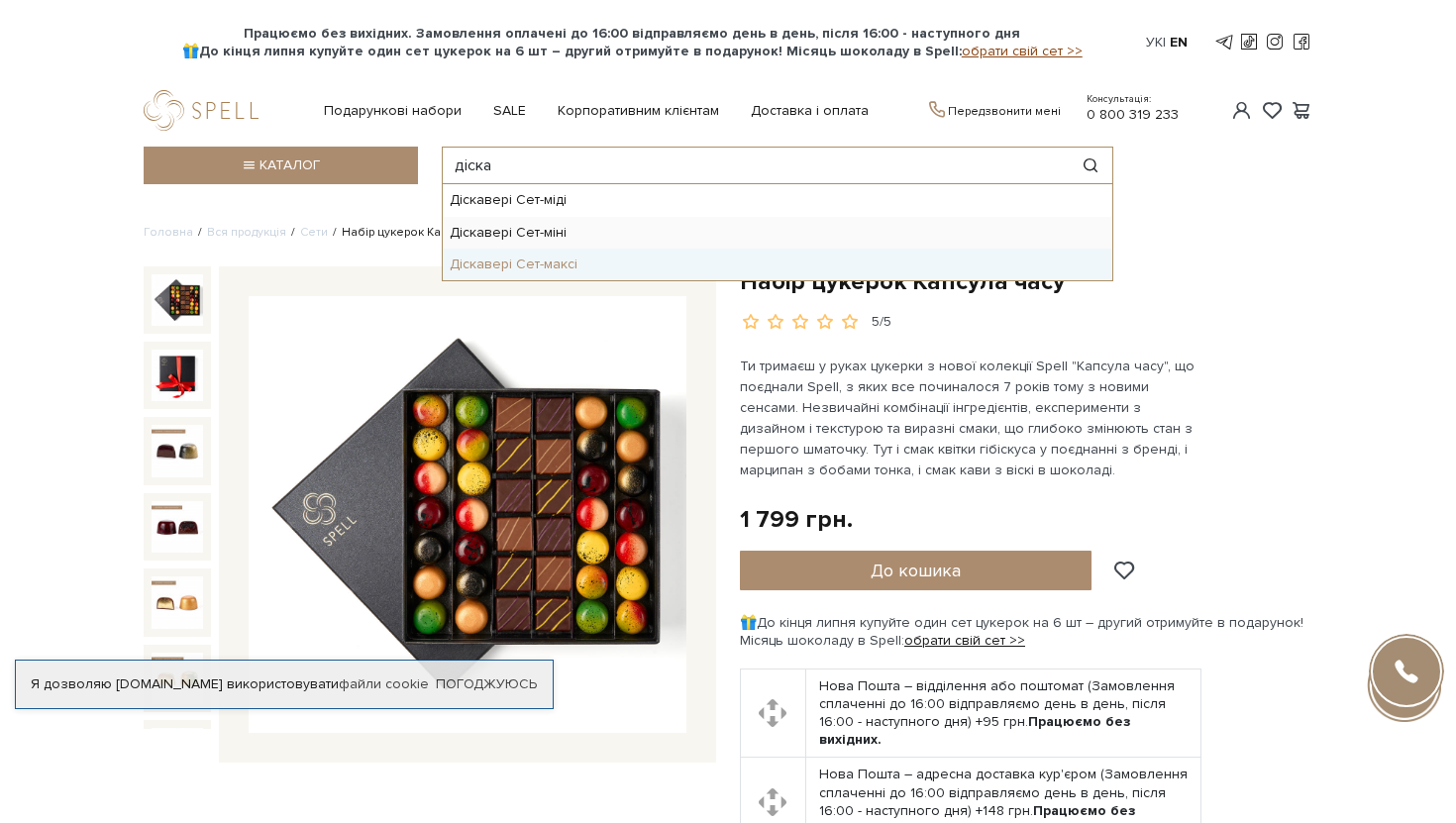 type on "діска" 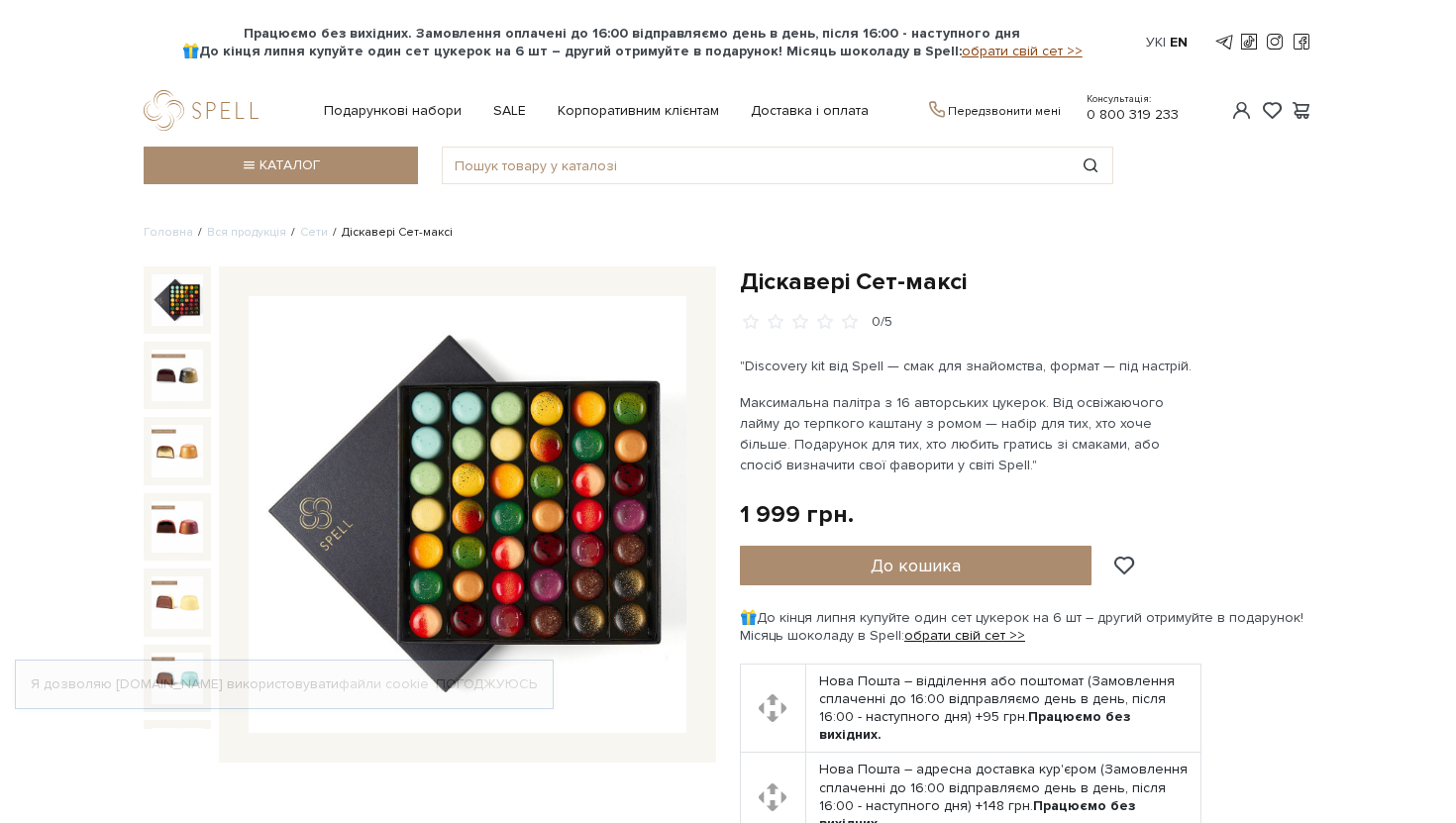 scroll, scrollTop: 0, scrollLeft: 0, axis: both 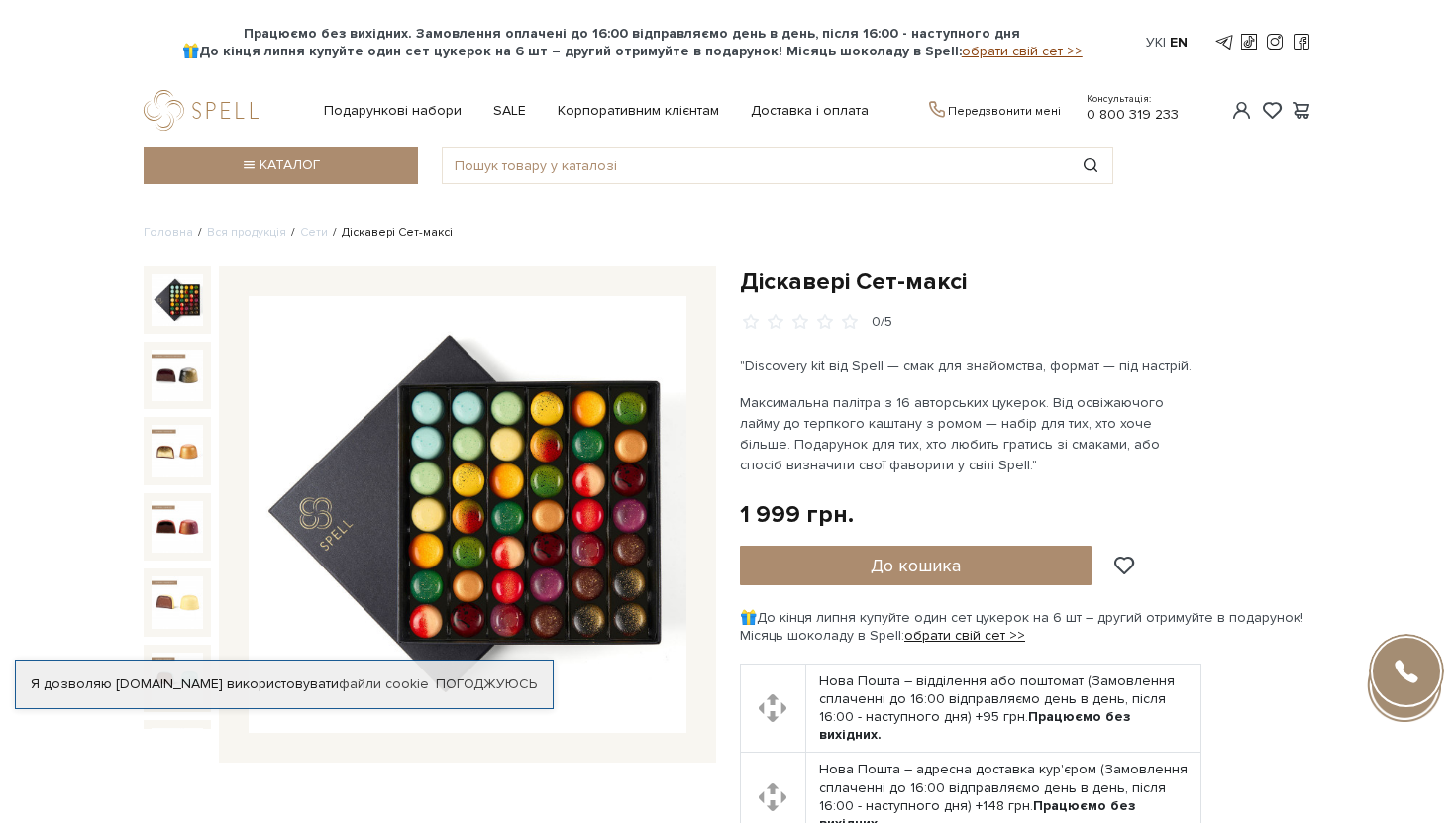 click on "Діскавері Сет-максі" at bounding box center (1026, 281) 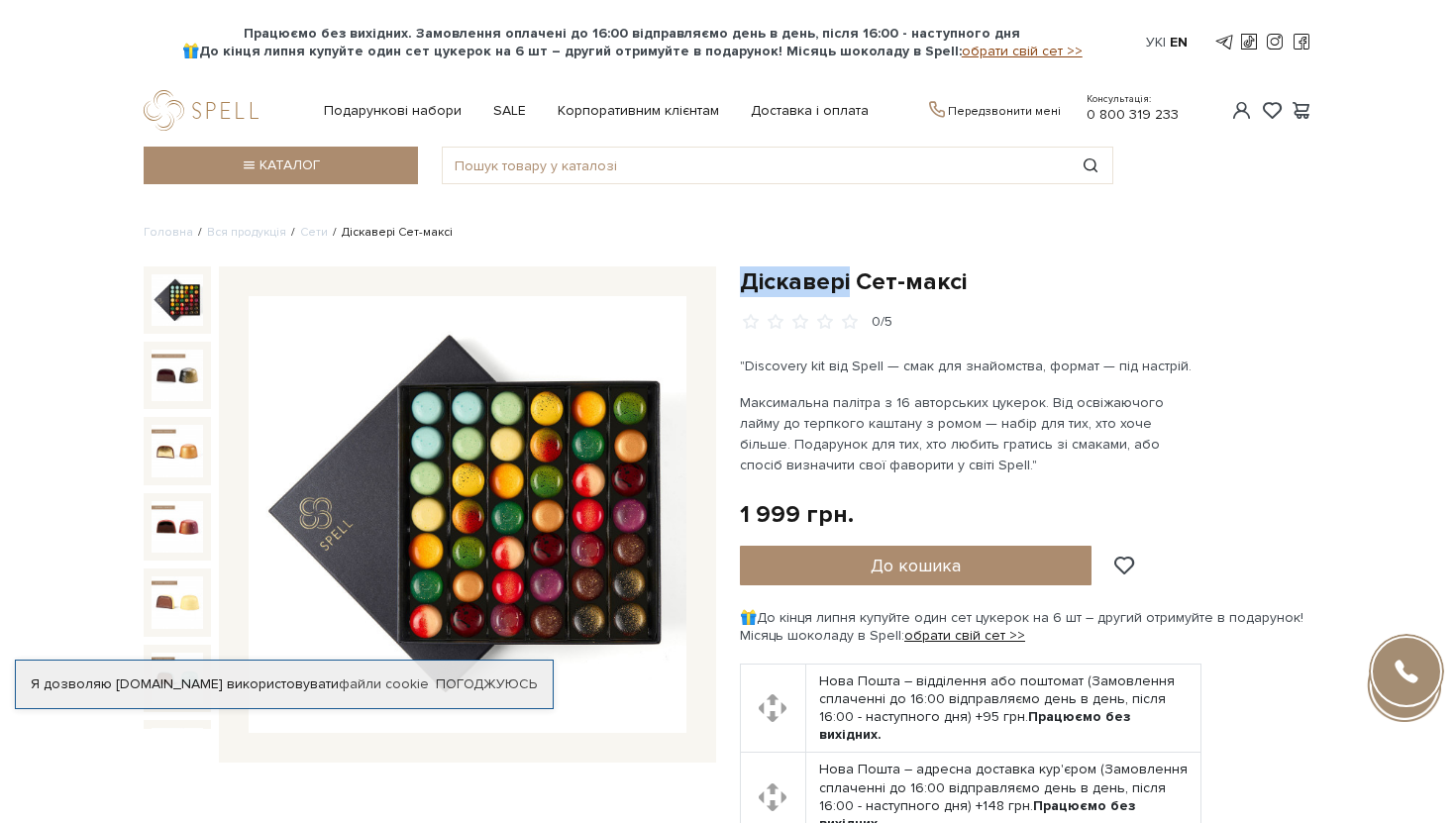 click on "Діскавері Сет-максі" at bounding box center [1026, 281] 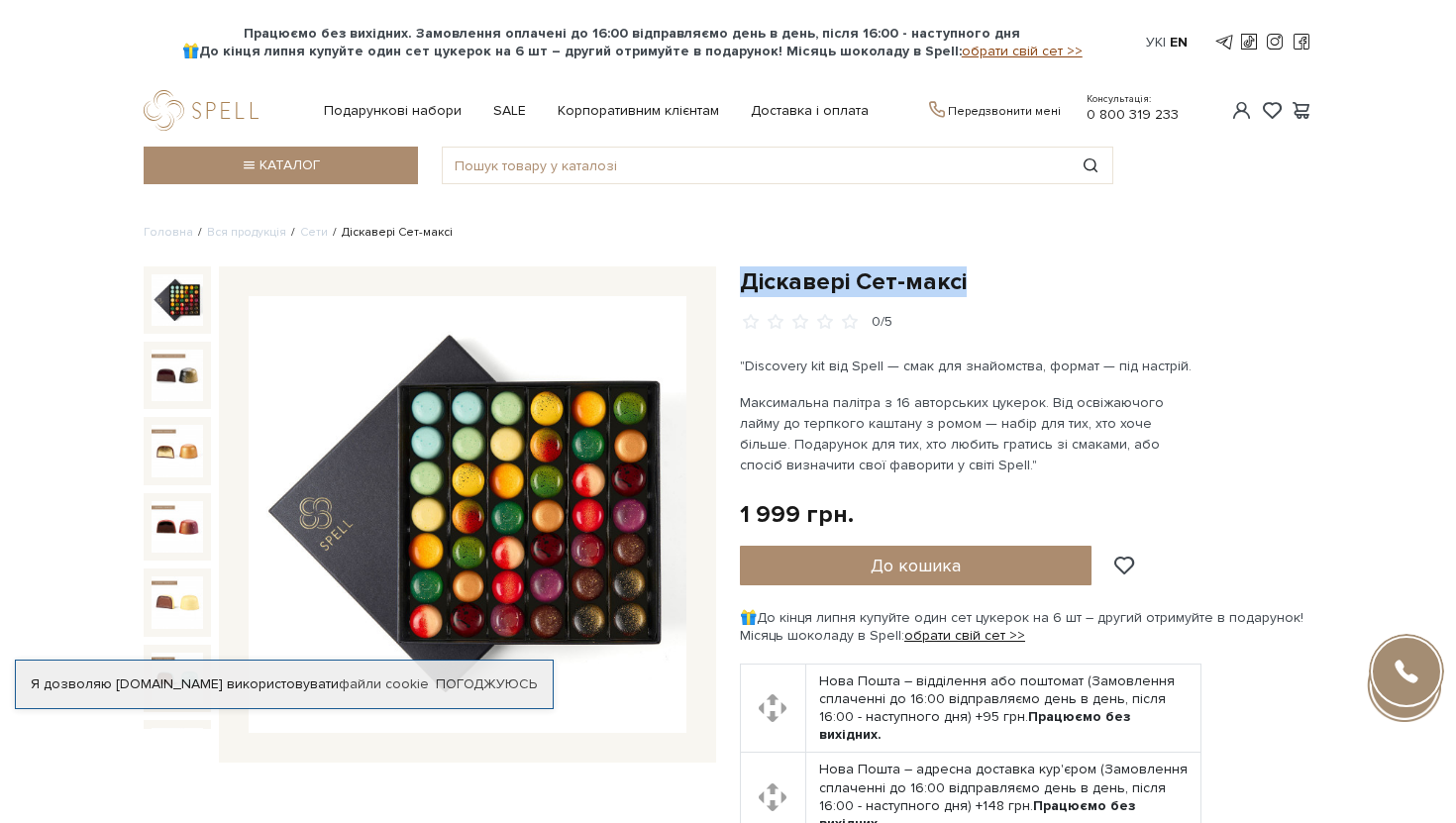 click on "Діскавері Сет-максі" at bounding box center (1026, 281) 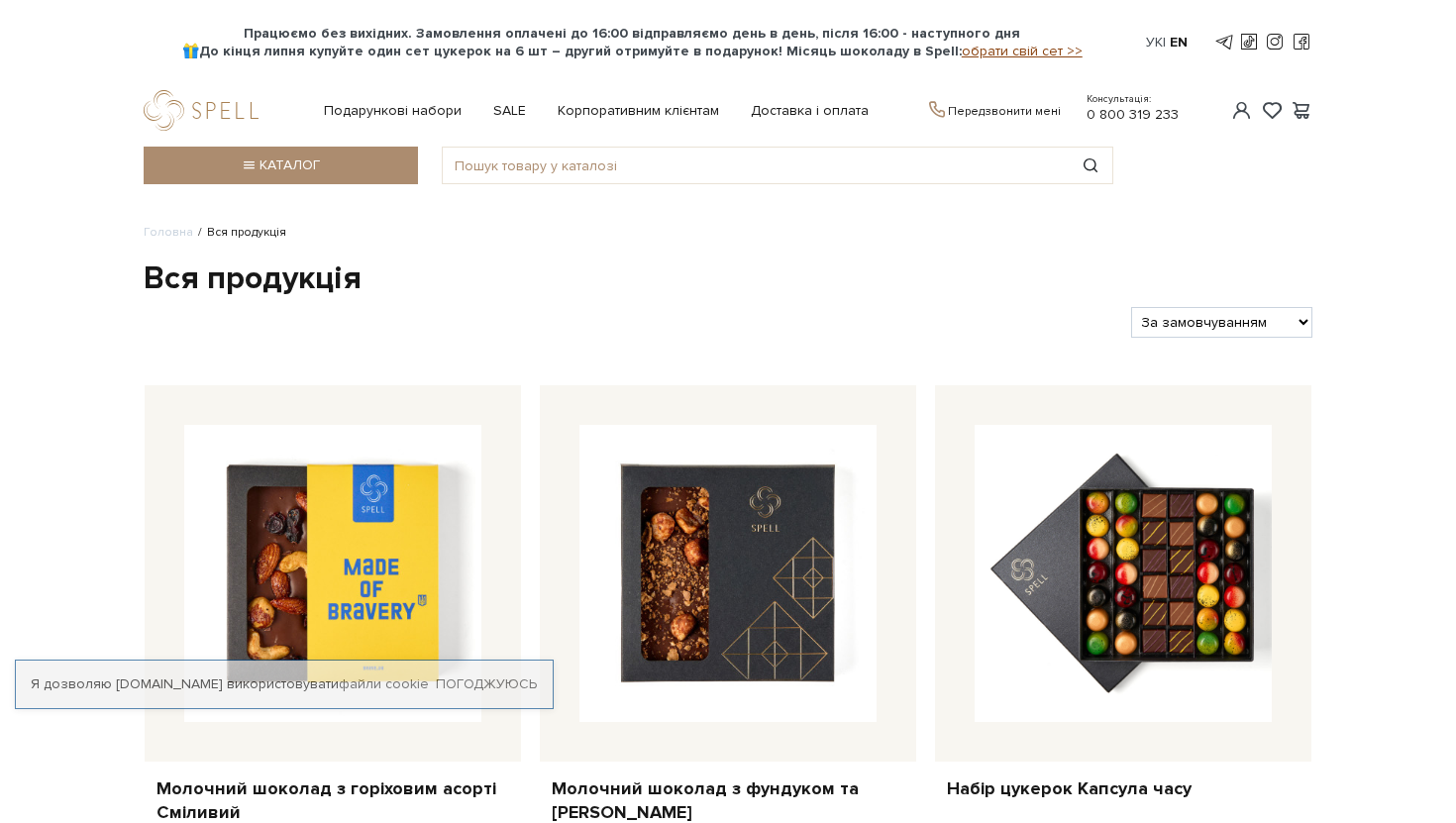 scroll, scrollTop: 0, scrollLeft: 0, axis: both 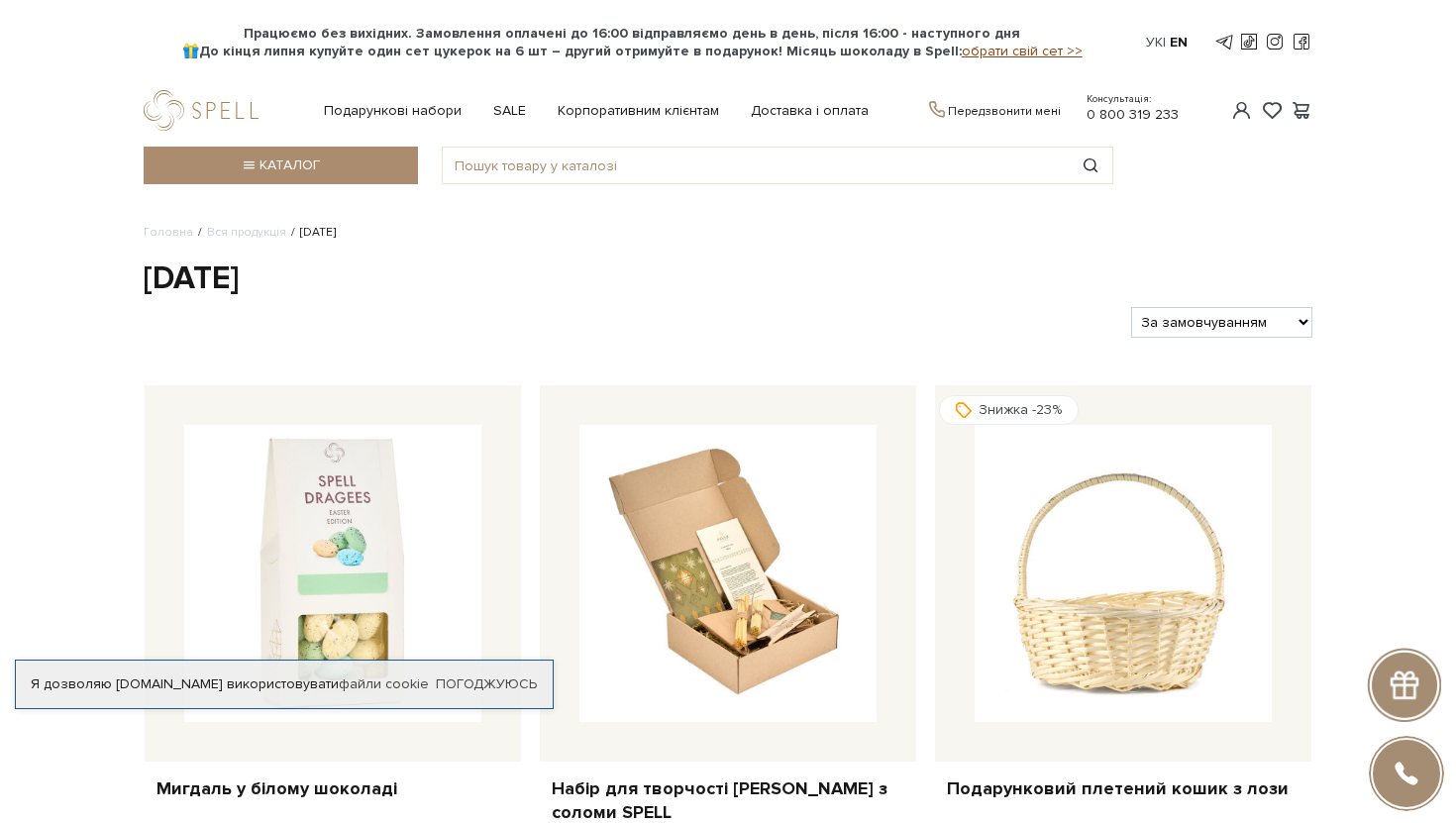 click on "Каталог
Уся продукція
Збери сам
Подарункові набори
🎁Акція! Сети цукерок 1+1
SALE
Сети цукерок
Карамель та паста" at bounding box center [728, 165] 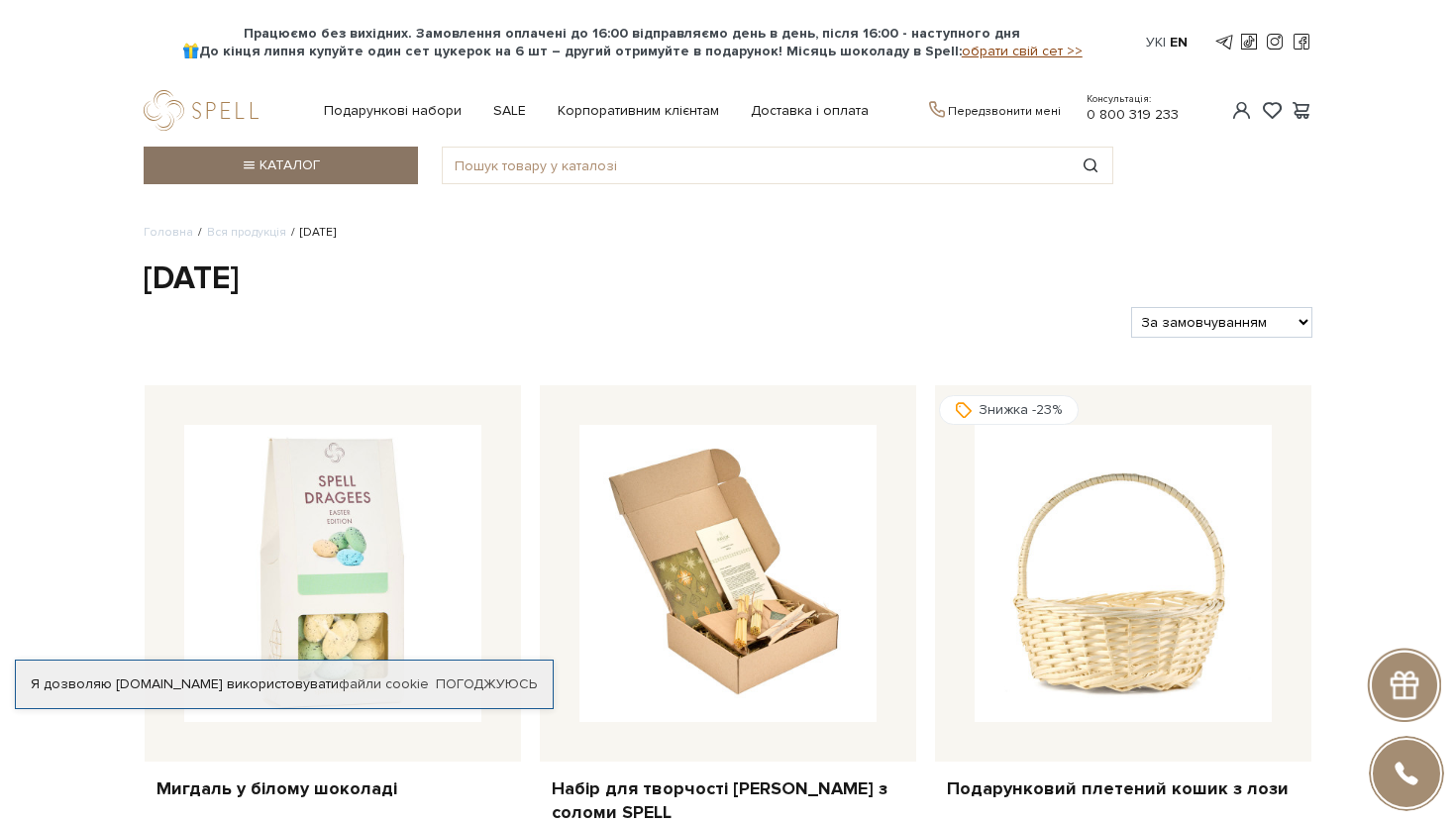 click on "Каталог" at bounding box center [280, 165] 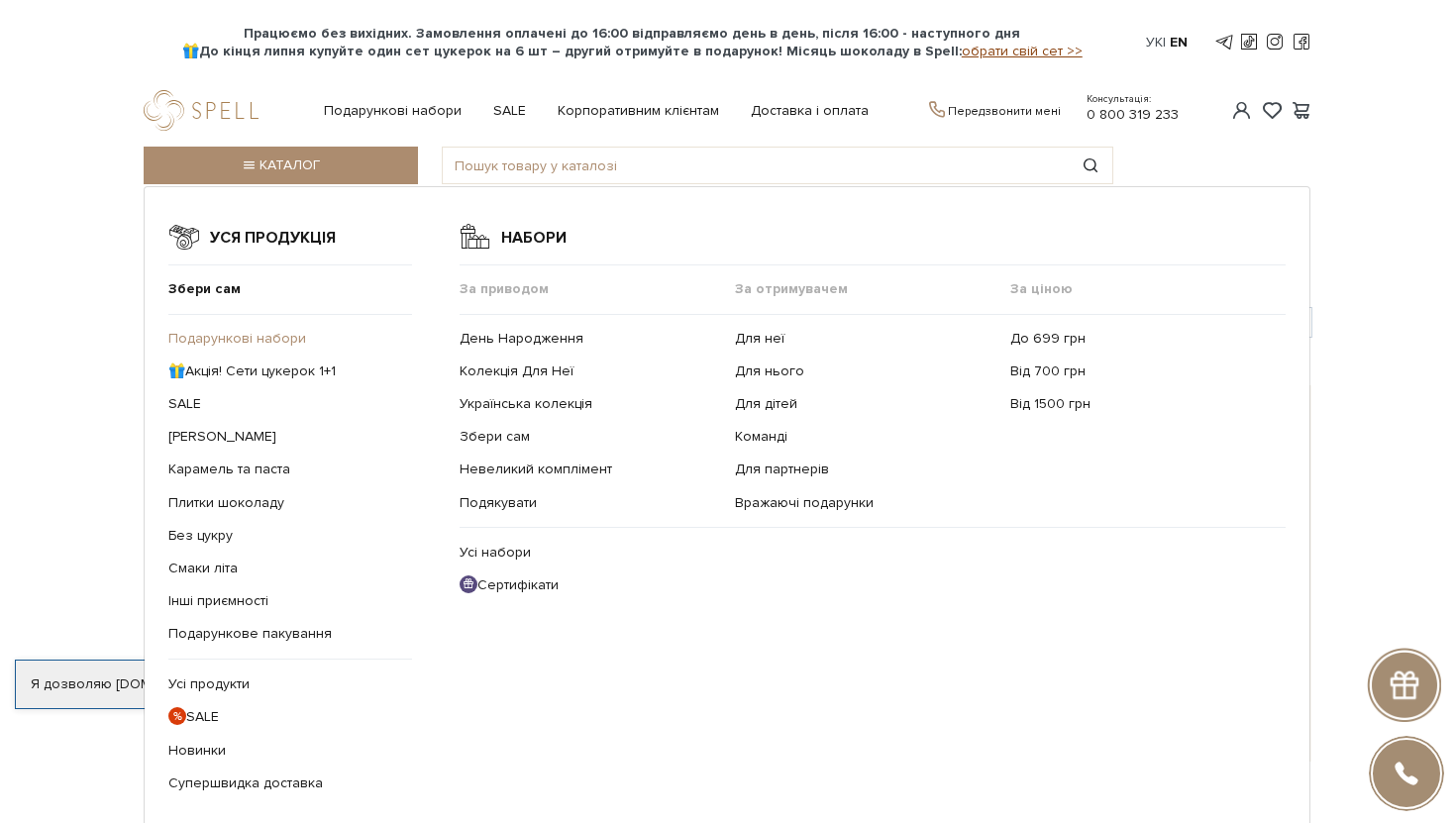 click on "Подарункові набори" at bounding box center [237, 338] 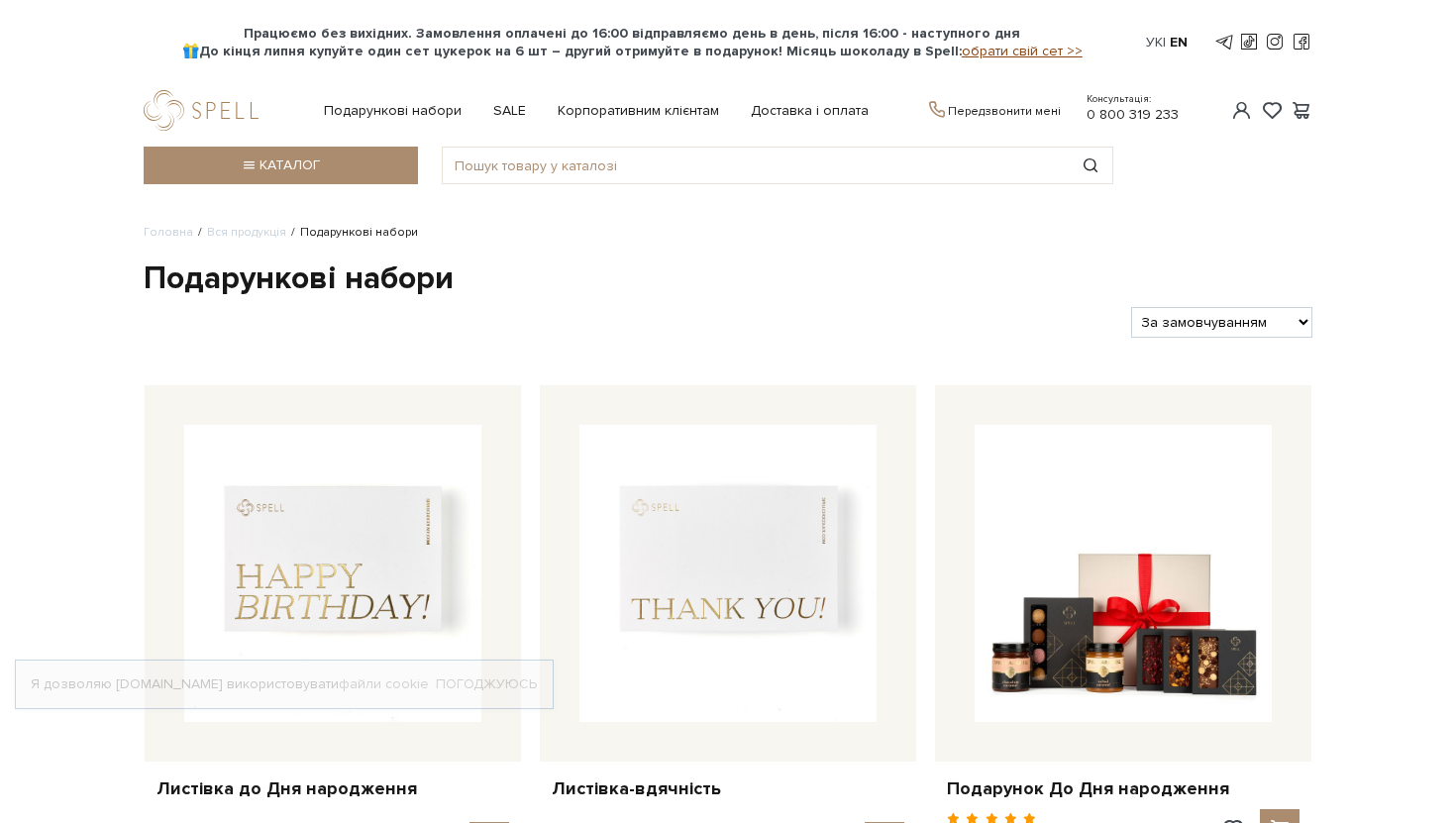 scroll, scrollTop: 0, scrollLeft: 0, axis: both 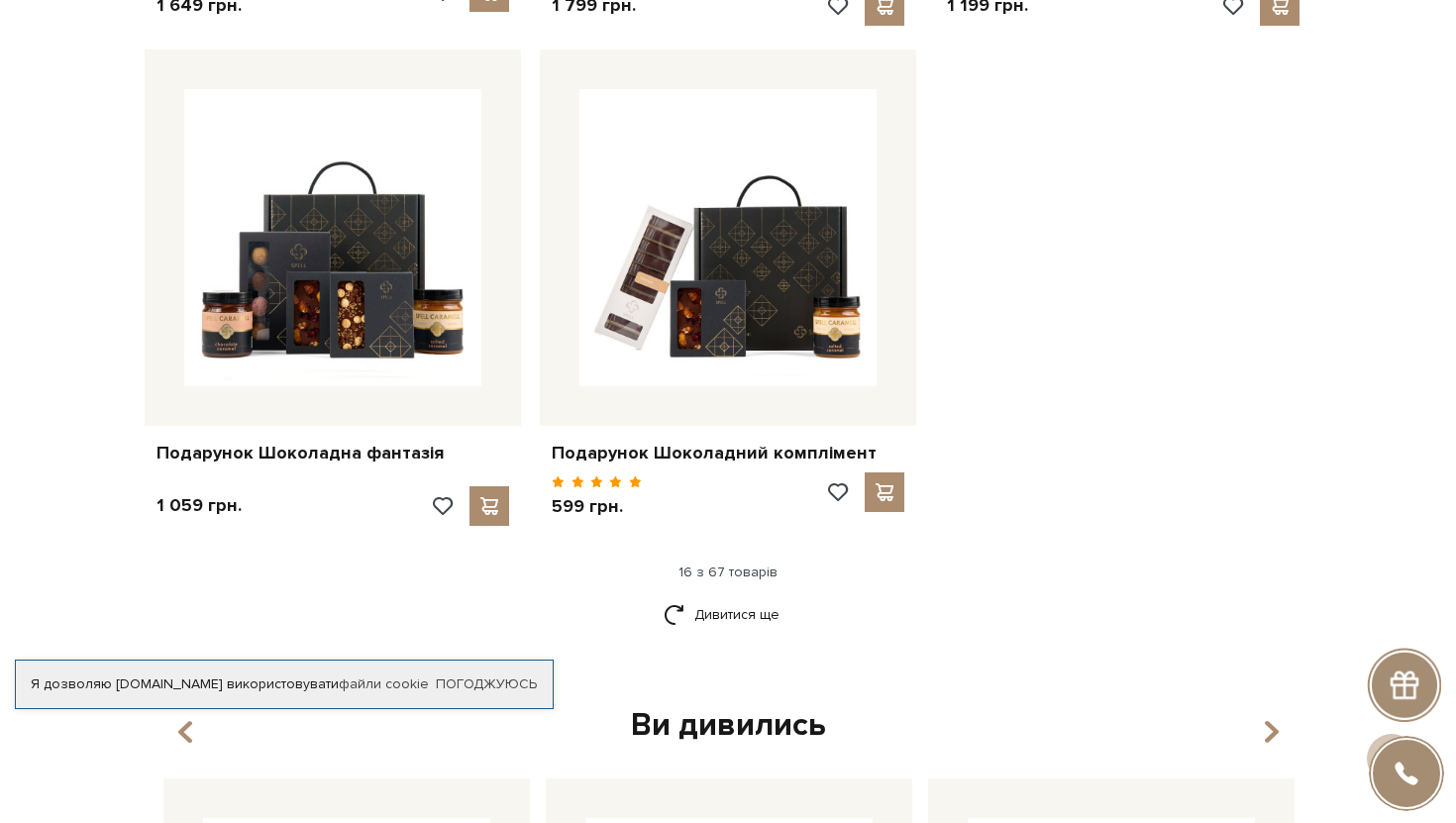 click on "Дивитися ще" at bounding box center [728, 626] 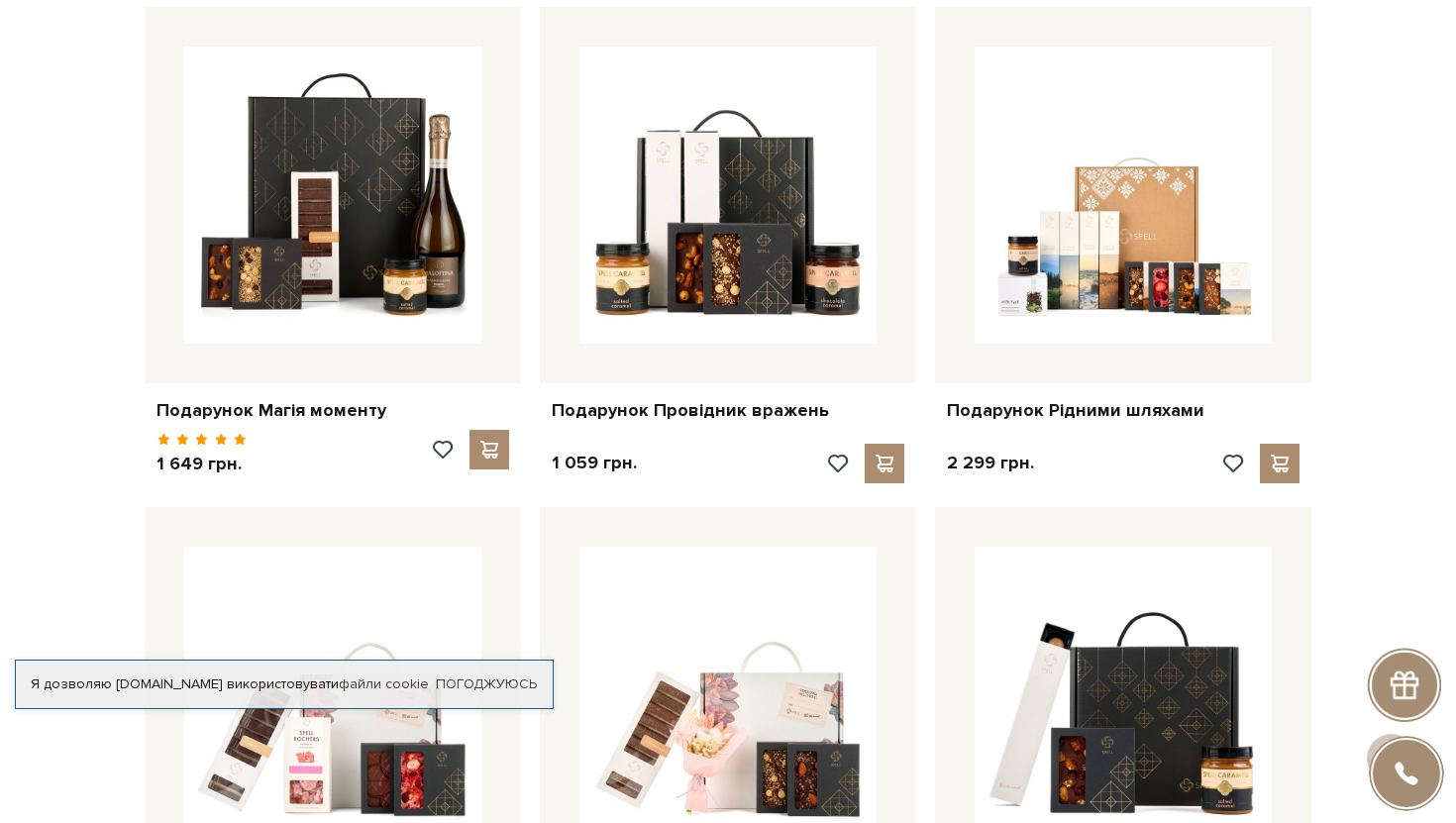 scroll, scrollTop: 1364, scrollLeft: 0, axis: vertical 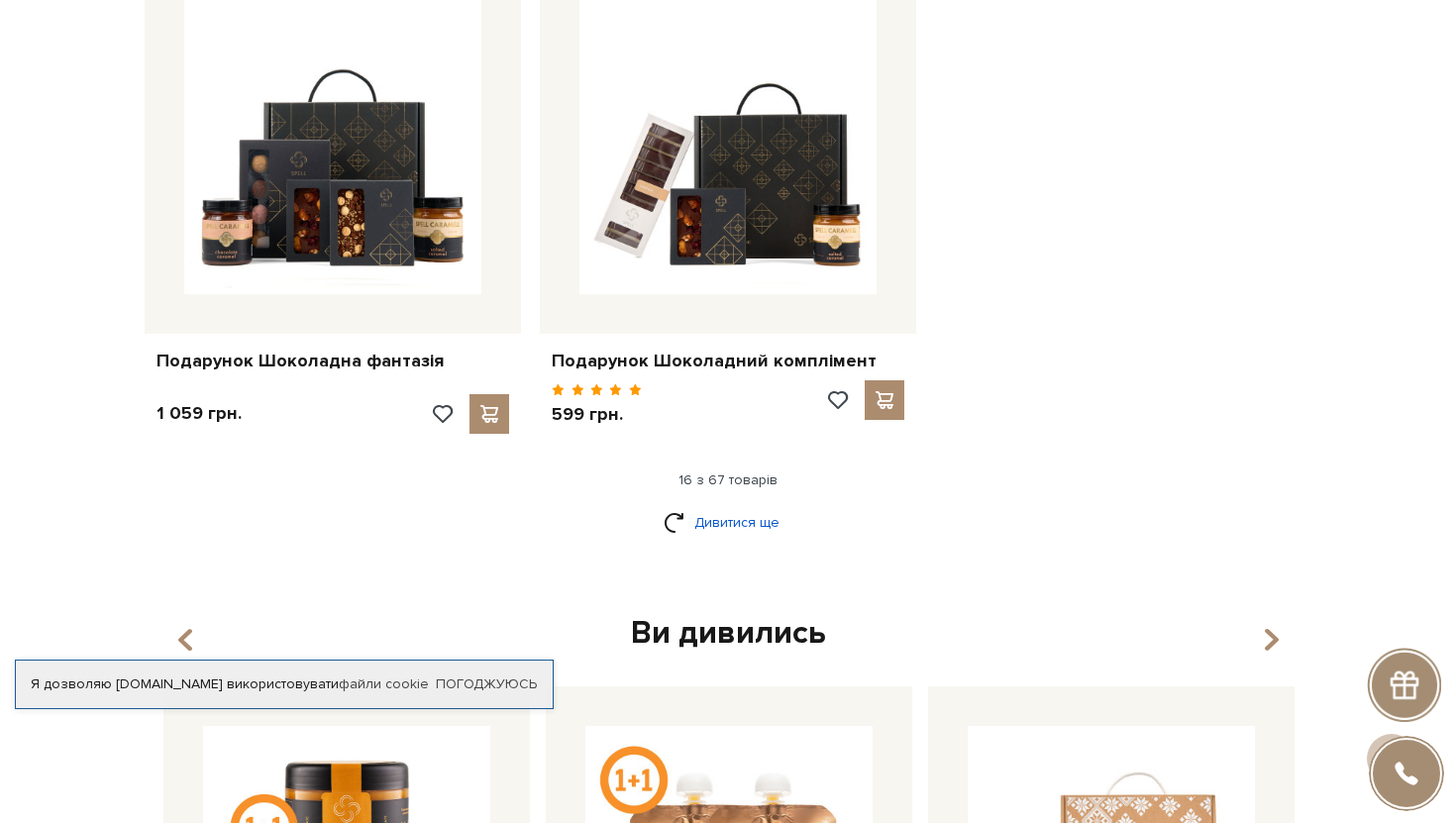click on "Дивитися ще" at bounding box center [728, 522] 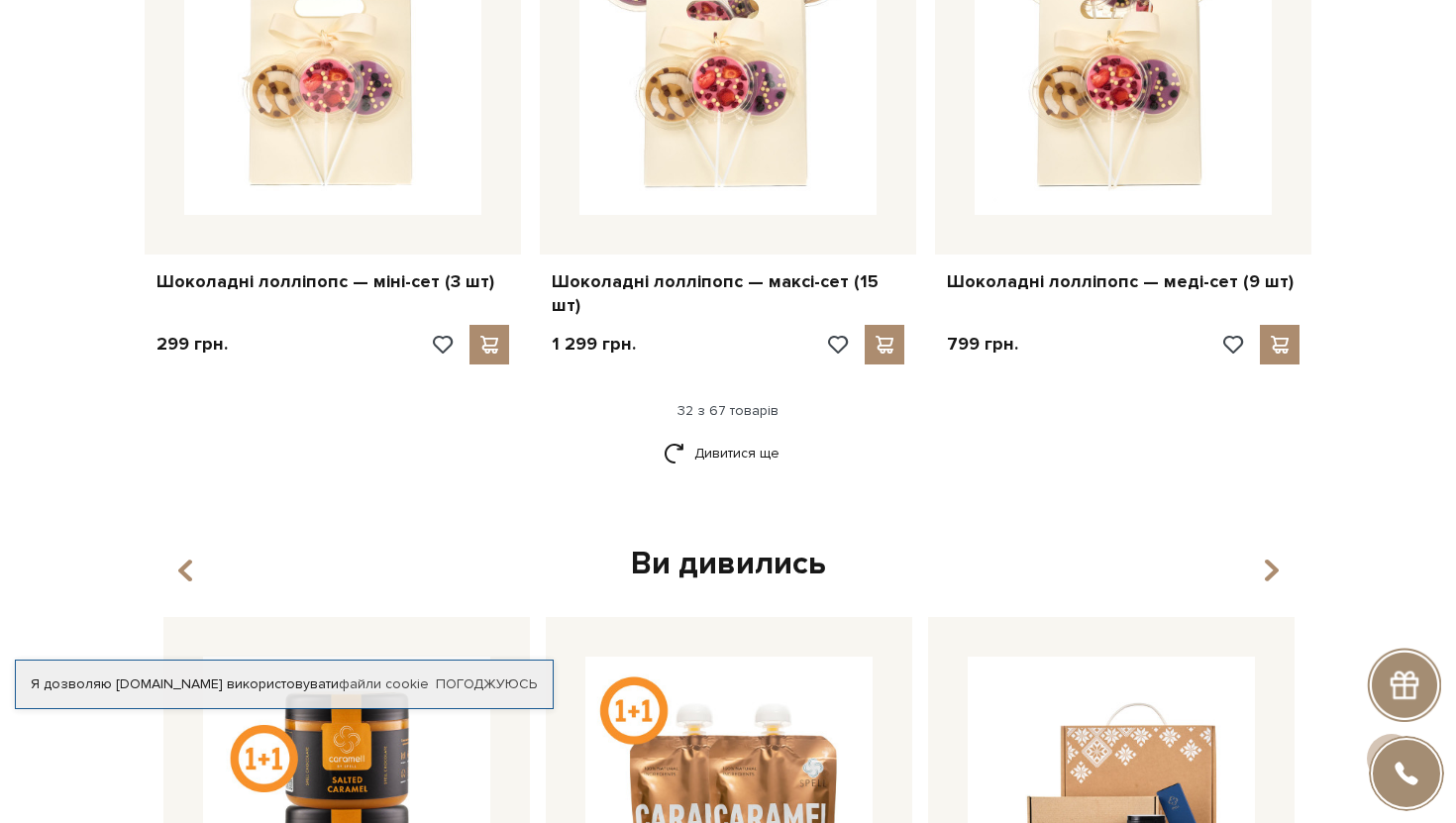 scroll, scrollTop: 5607, scrollLeft: 0, axis: vertical 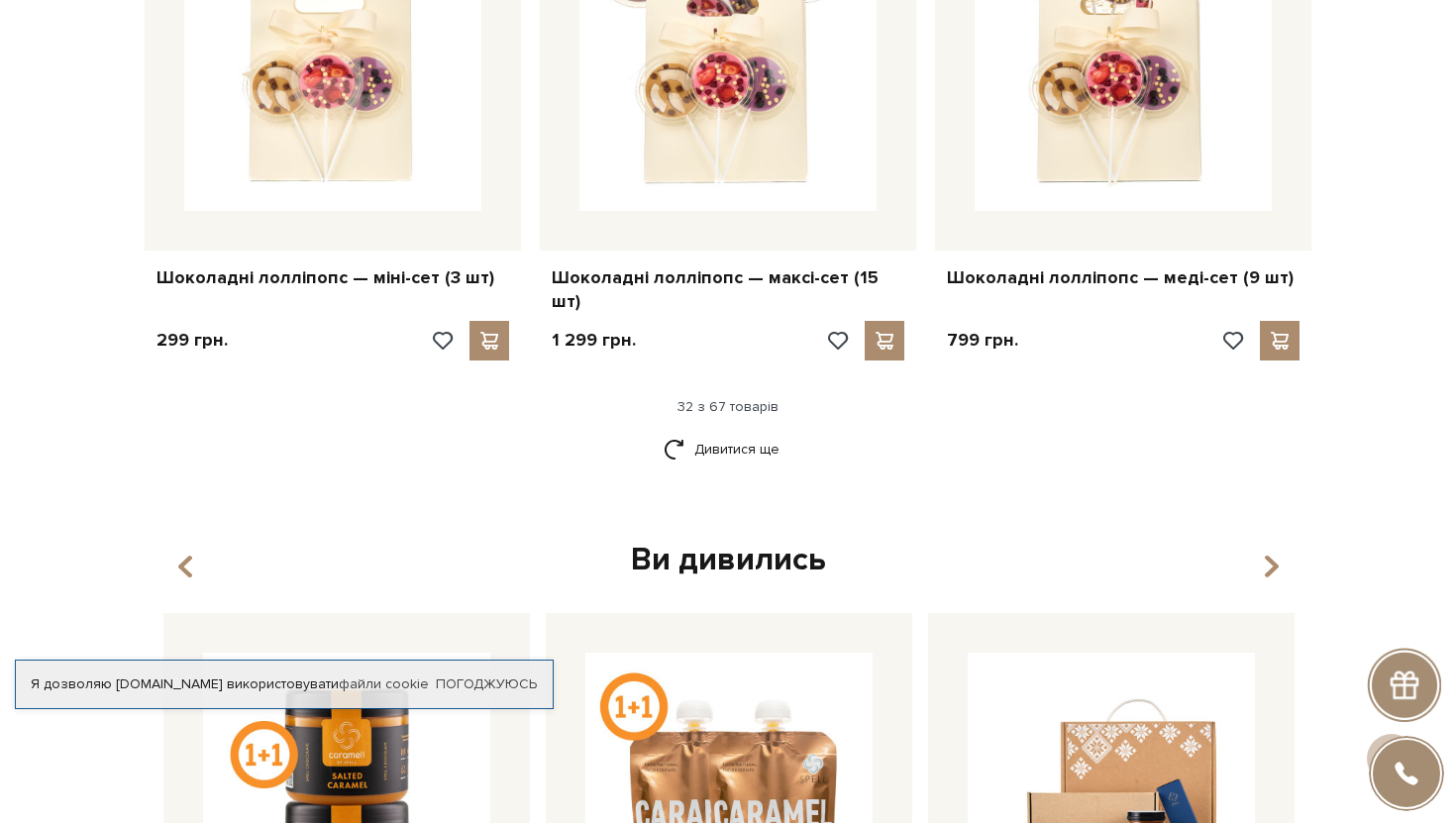 click on "Листівка до Дня народження
49 грн.
|< <" at bounding box center (728, -2349) 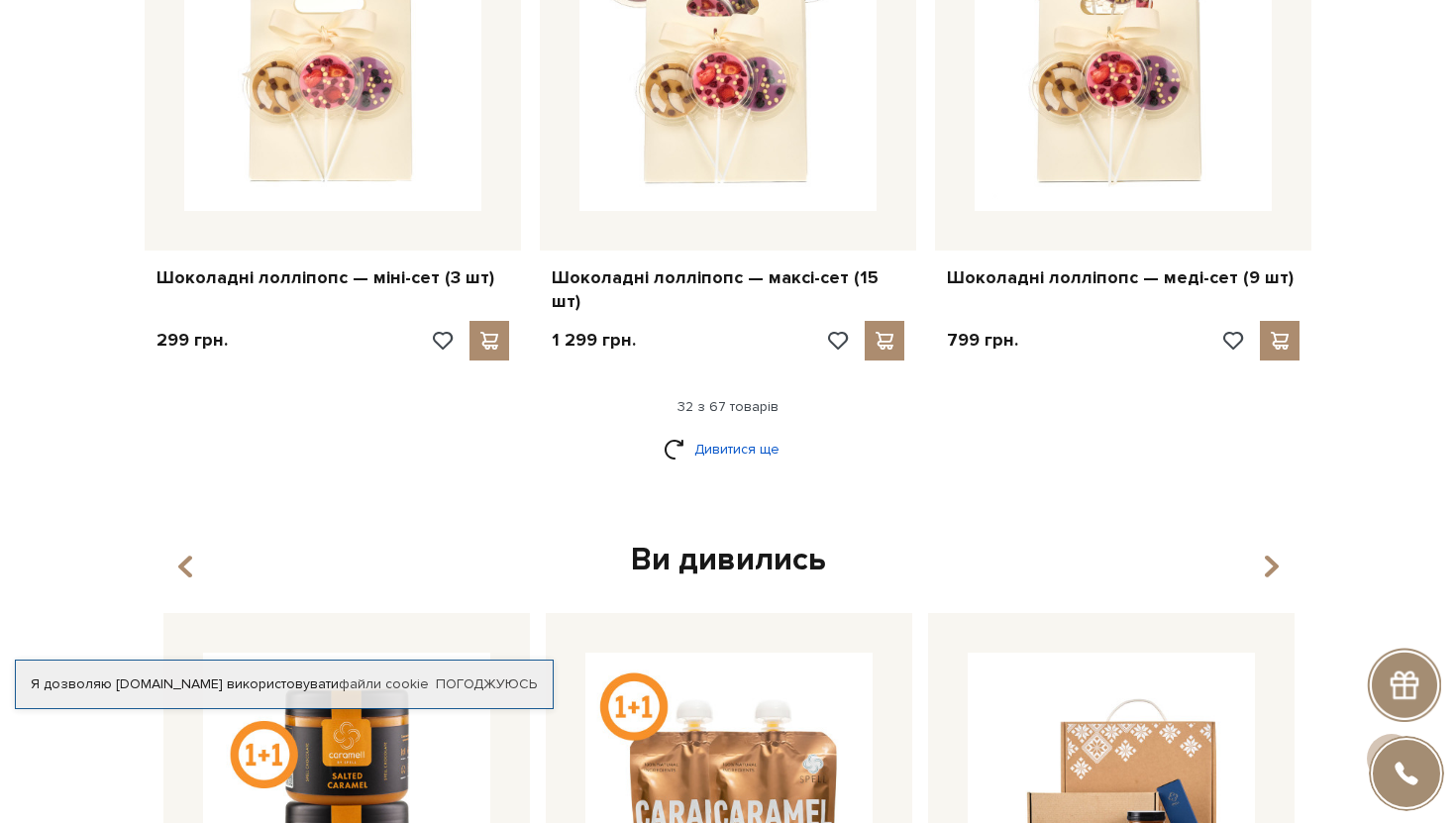 click on "Дивитися ще" at bounding box center (728, 449) 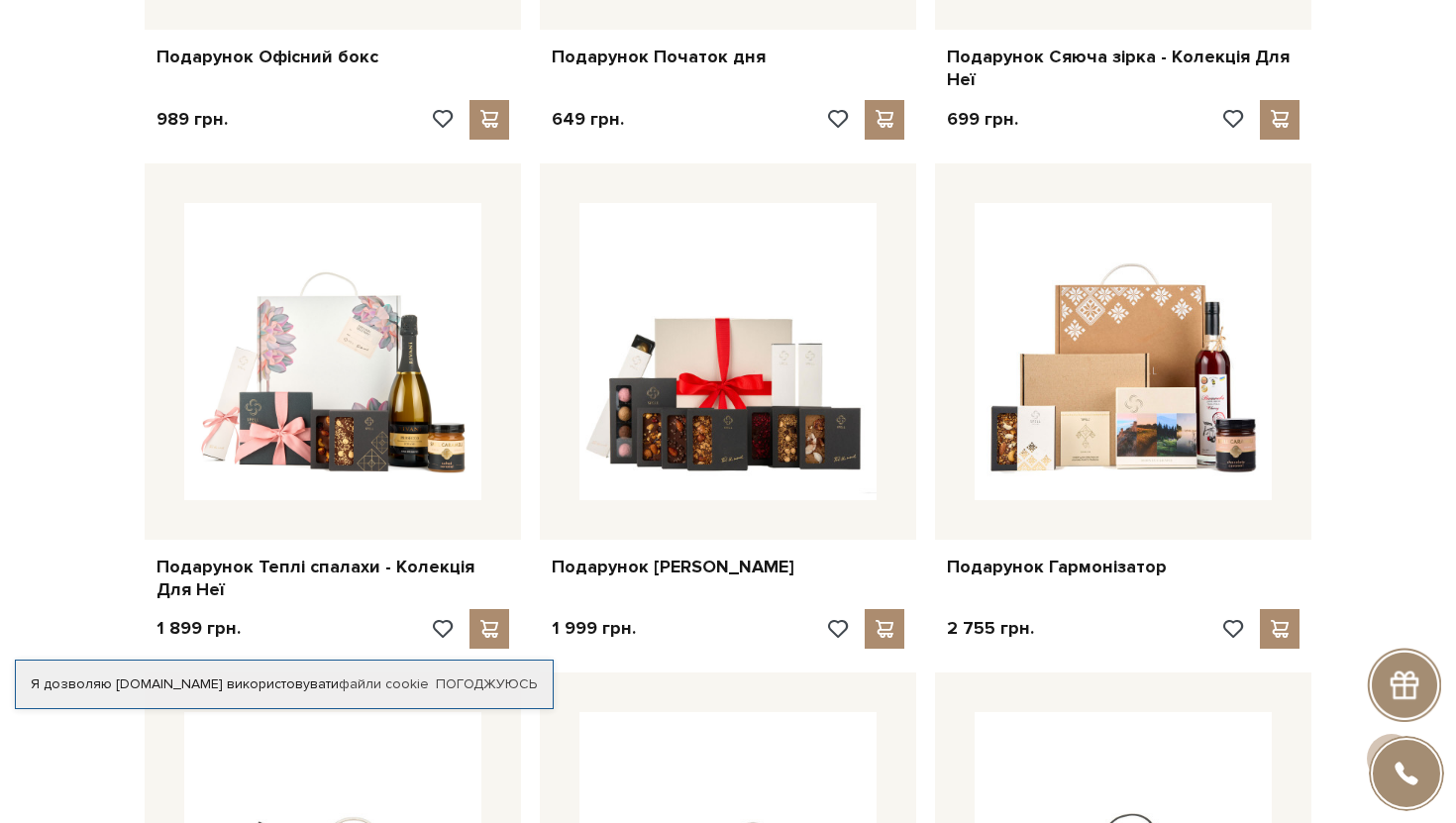scroll, scrollTop: 6842, scrollLeft: 0, axis: vertical 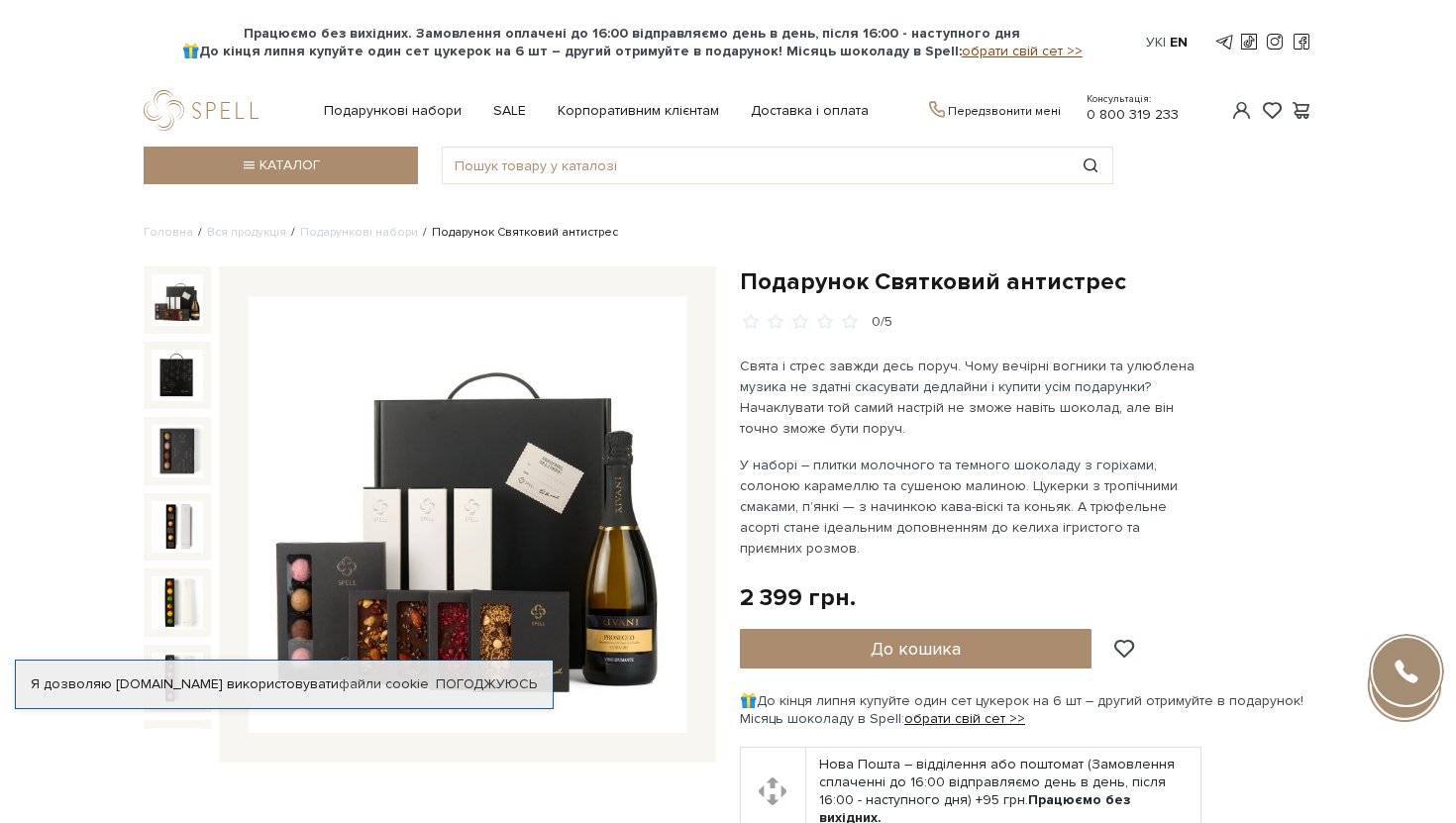 click on "Уся продукція
Збери сам
Подарункові набори
🎁Акція! Сети цукерок 1+1
SALE
Сети цукерок
Карамель та паста
Плитки шоколаду
Без цукру
Смаки літа
Інші приємності
Подарункове пакування  SALE" at bounding box center [728, 1756] 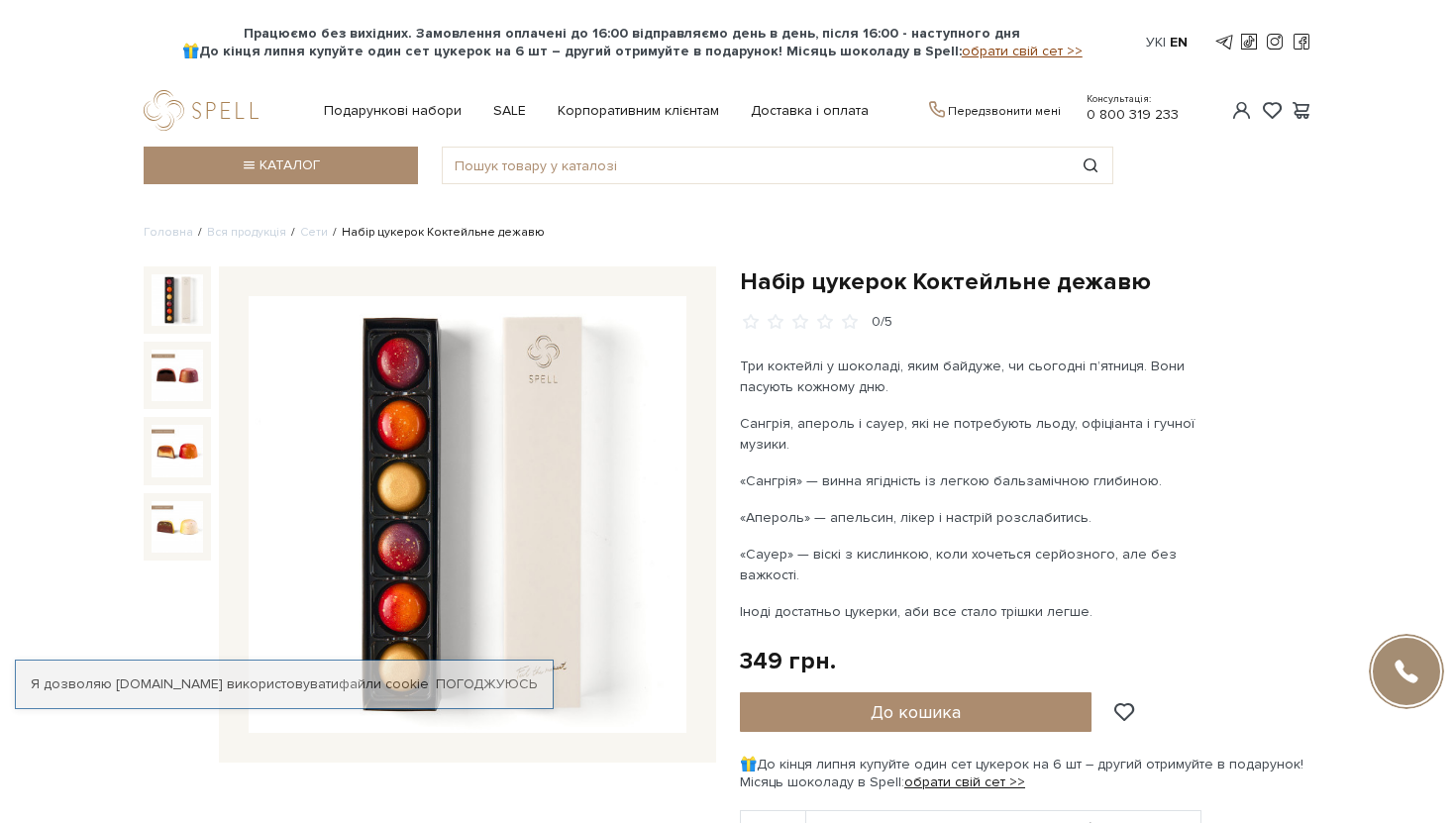 scroll, scrollTop: 0, scrollLeft: 0, axis: both 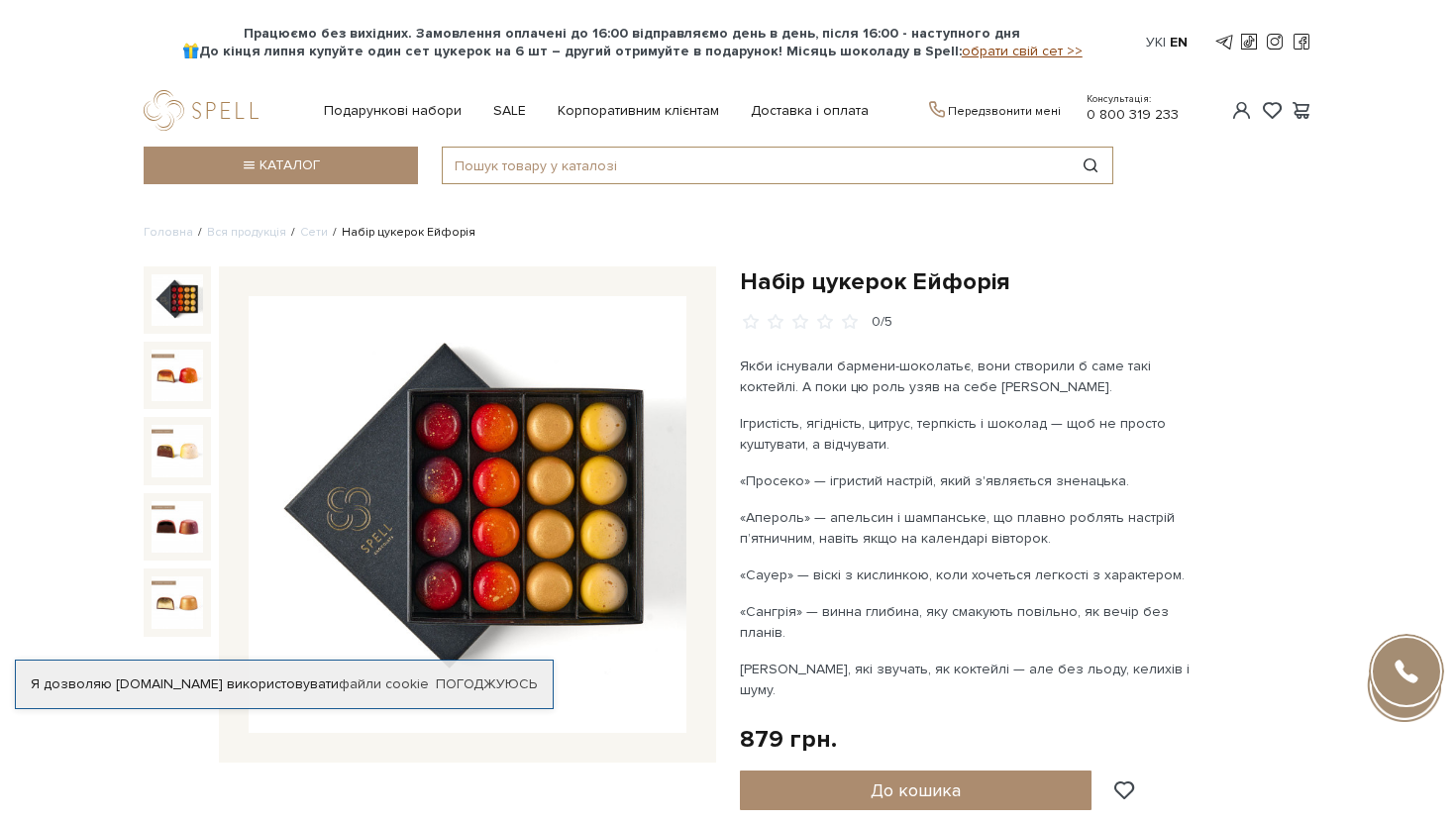 click at bounding box center [755, 165] 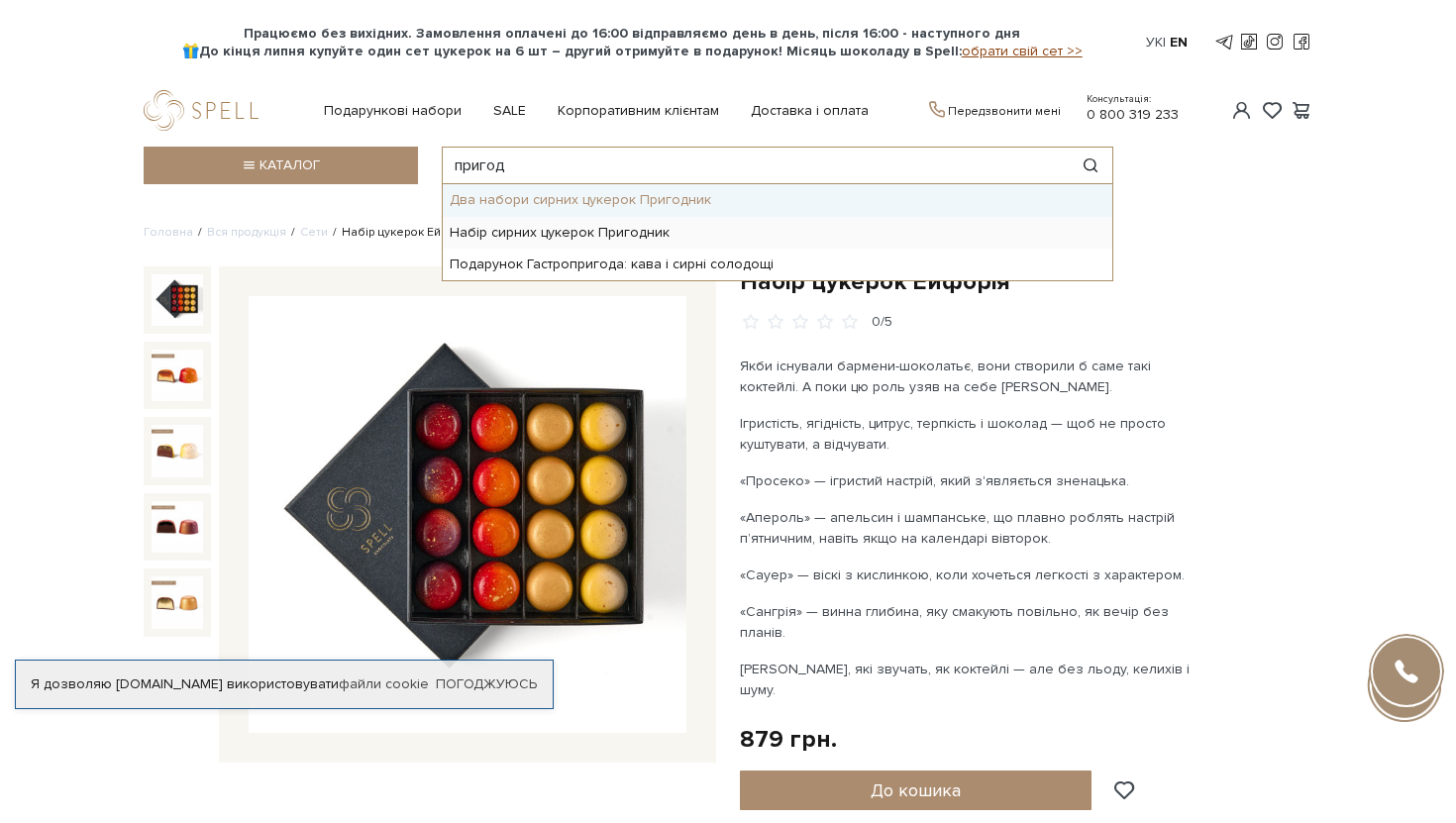type on "пригод" 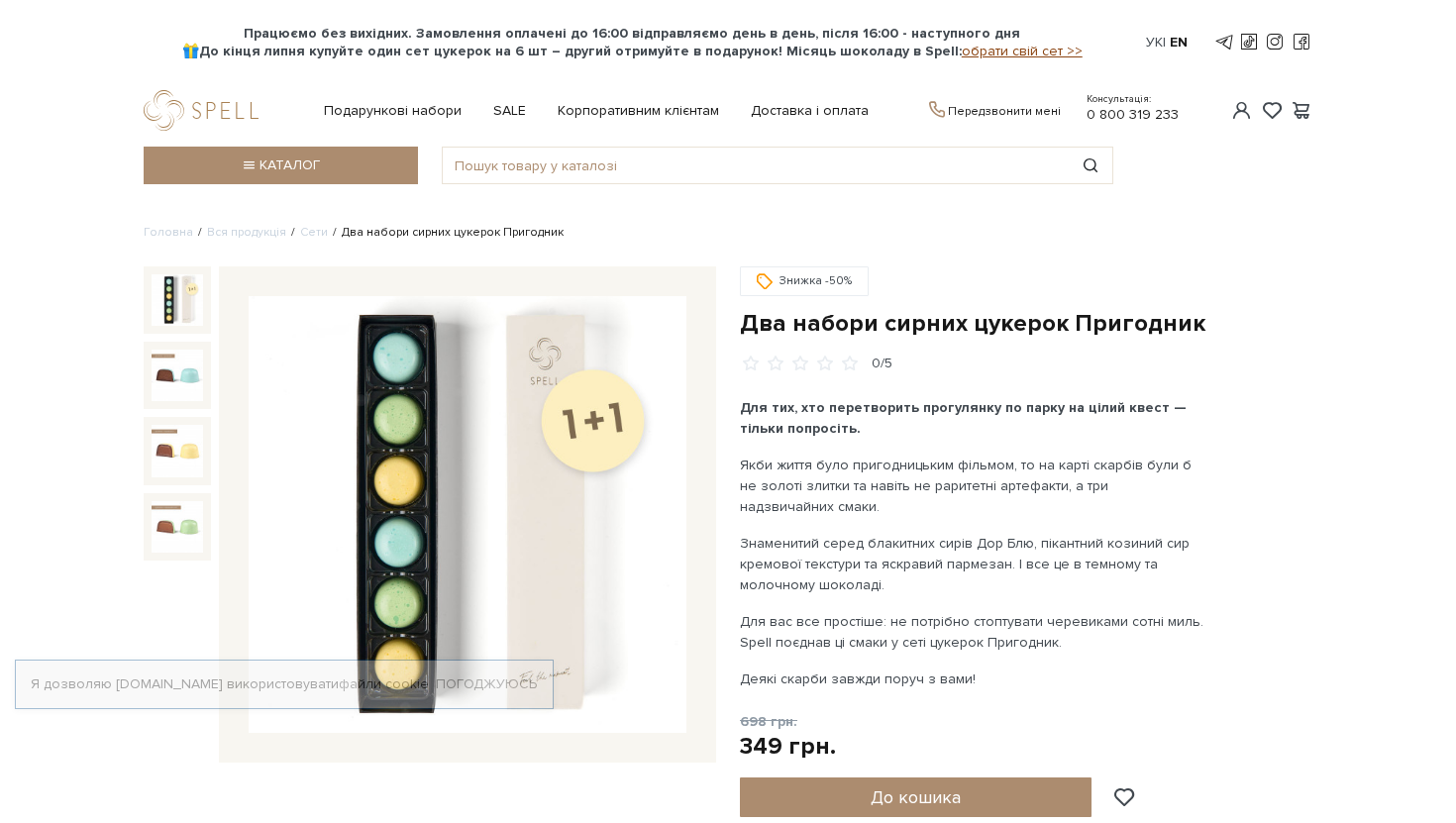 scroll, scrollTop: 0, scrollLeft: 0, axis: both 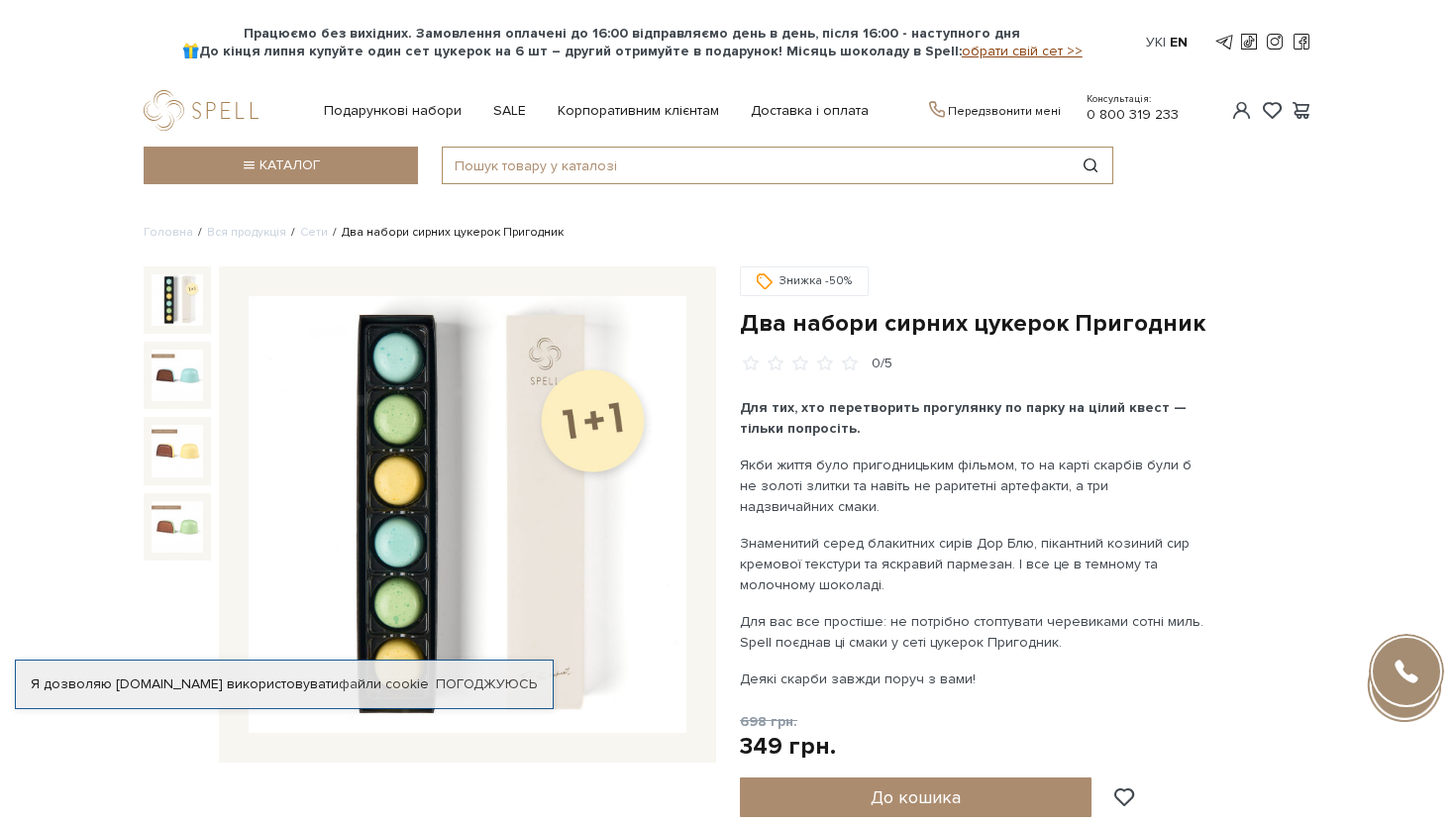 click at bounding box center (755, 165) 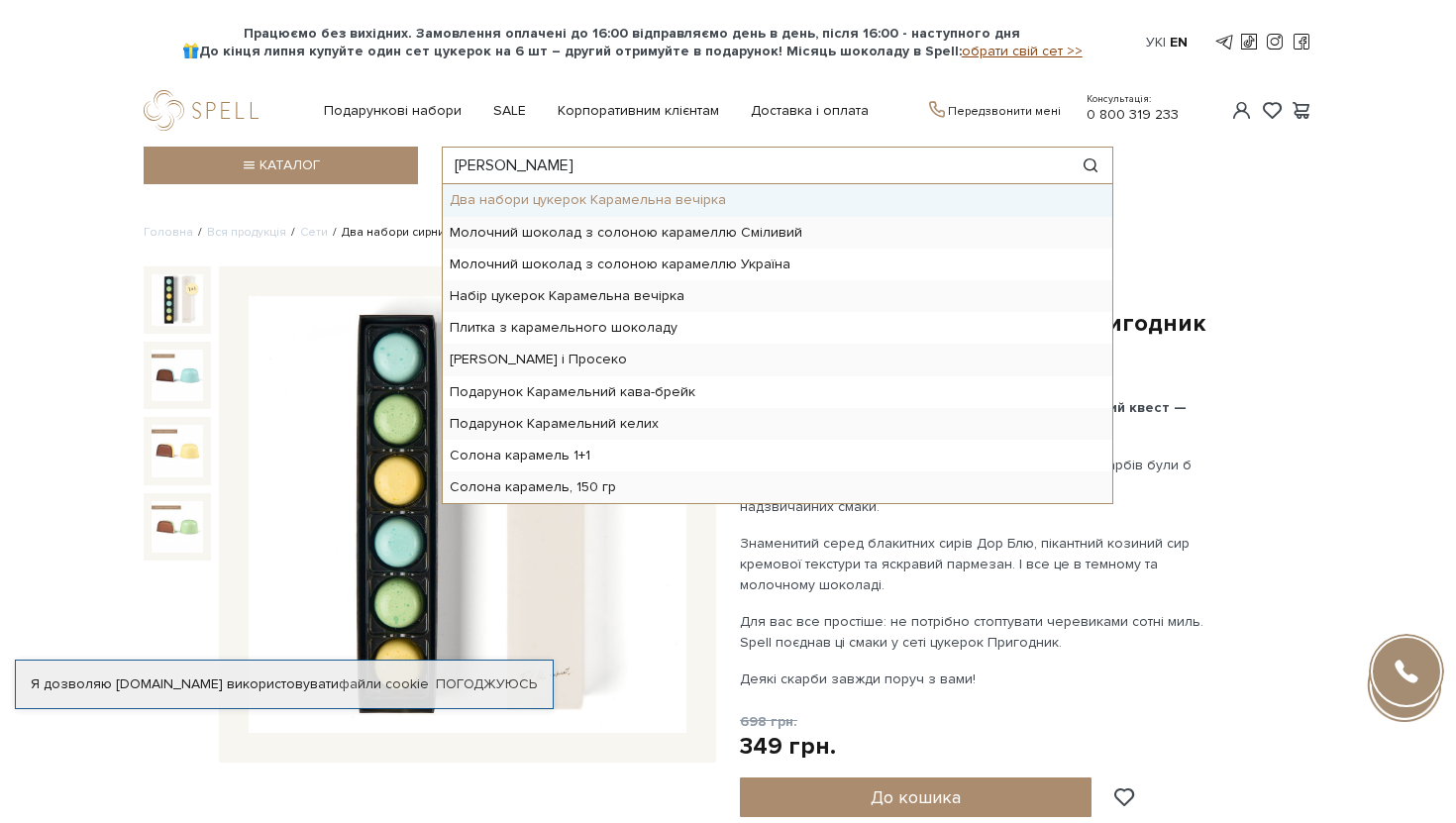 type on "караме" 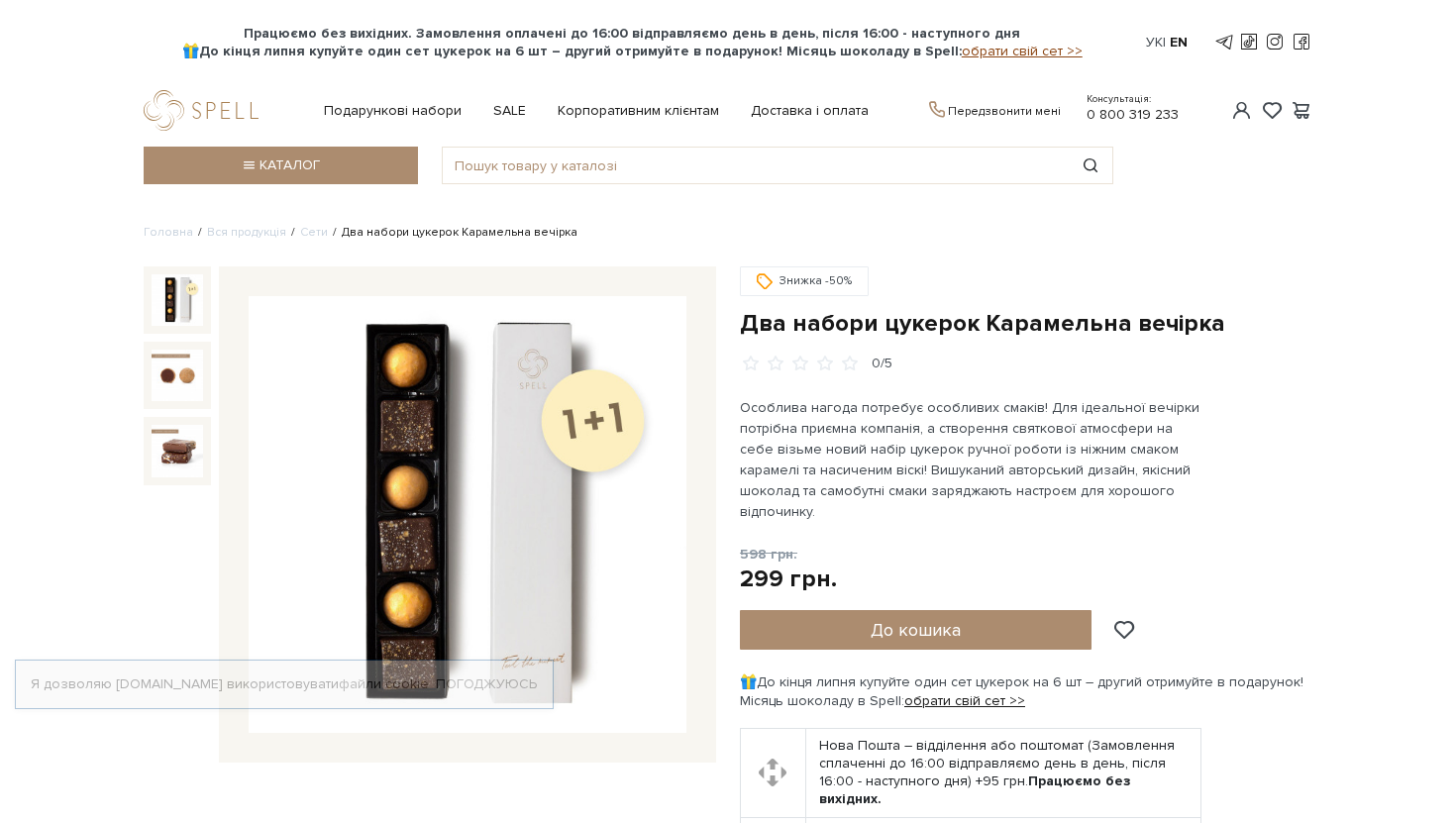 scroll, scrollTop: 0, scrollLeft: 0, axis: both 